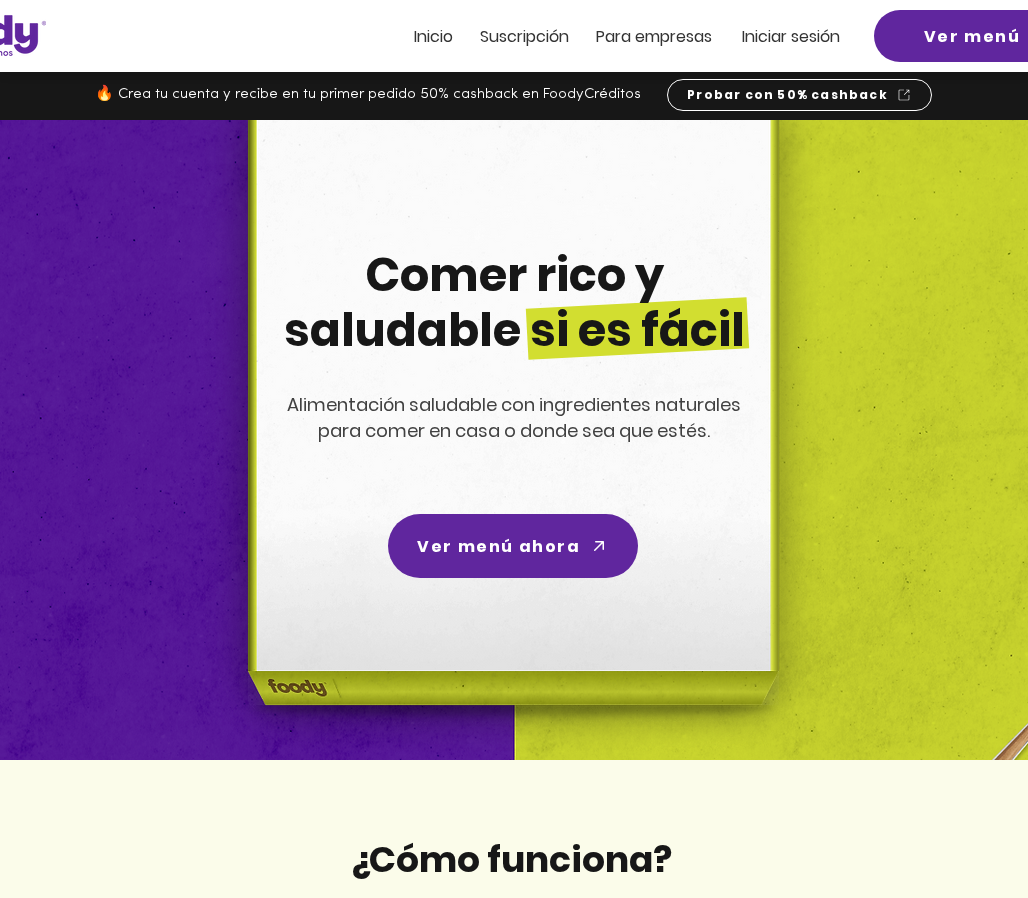 scroll, scrollTop: 0, scrollLeft: 0, axis: both 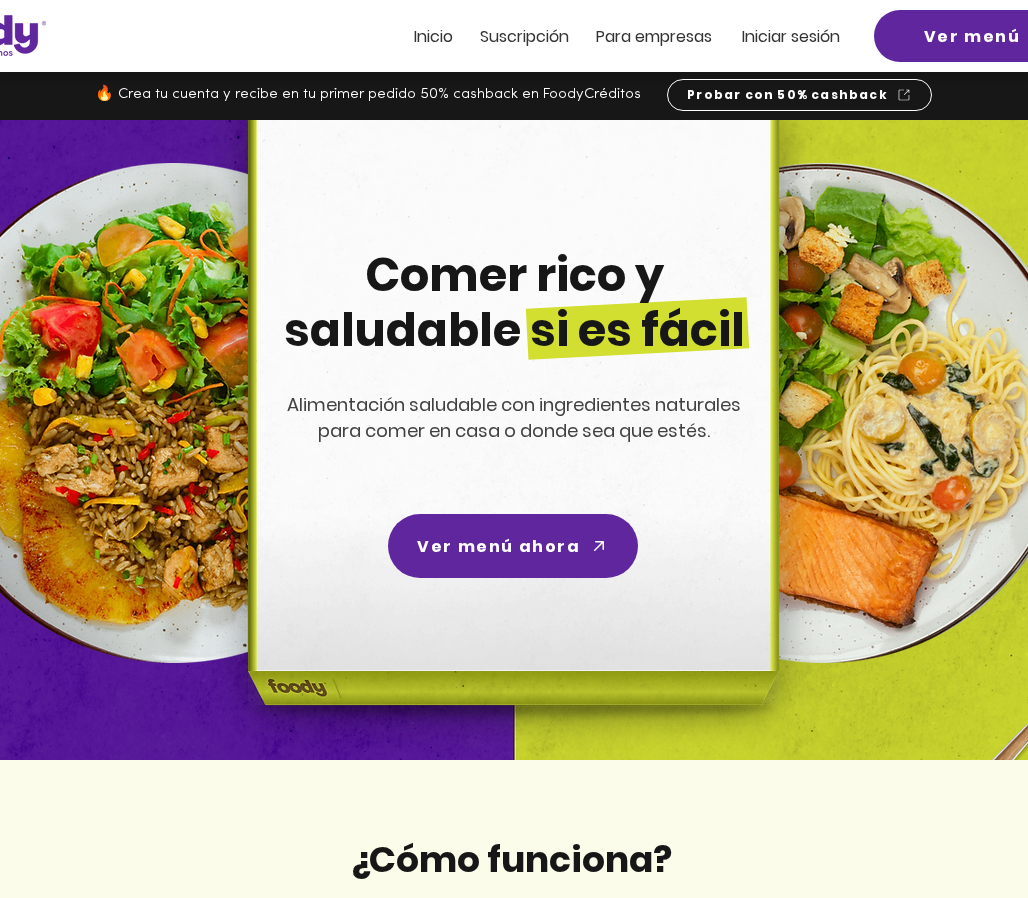 click on "Iniciar sesión" at bounding box center (791, 36) 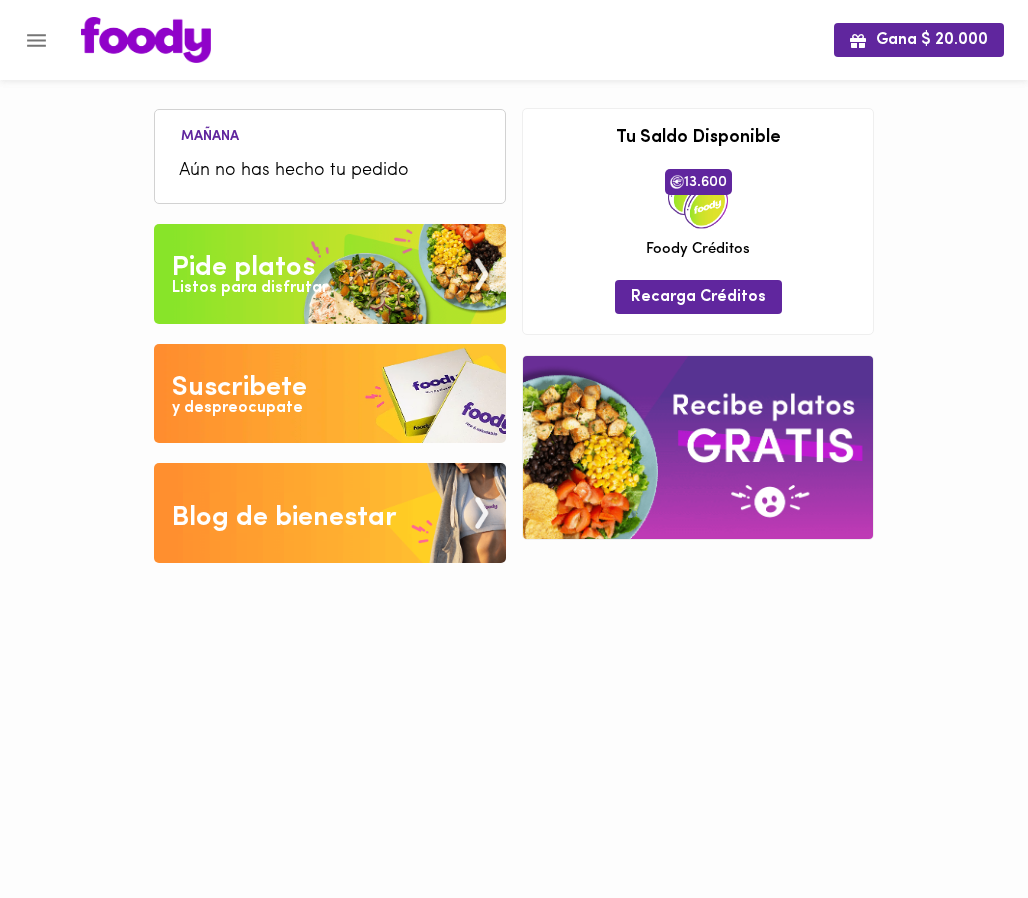 scroll, scrollTop: 0, scrollLeft: 0, axis: both 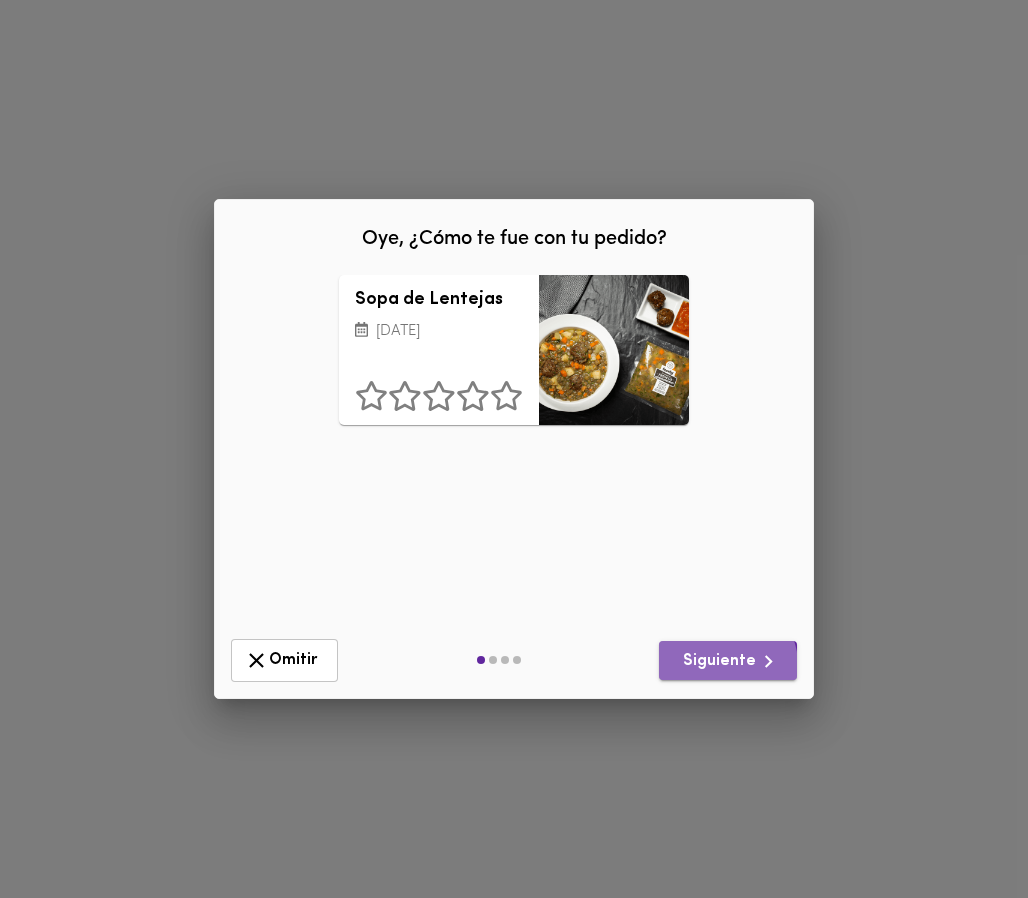 click on "Siguiente" at bounding box center (728, 661) 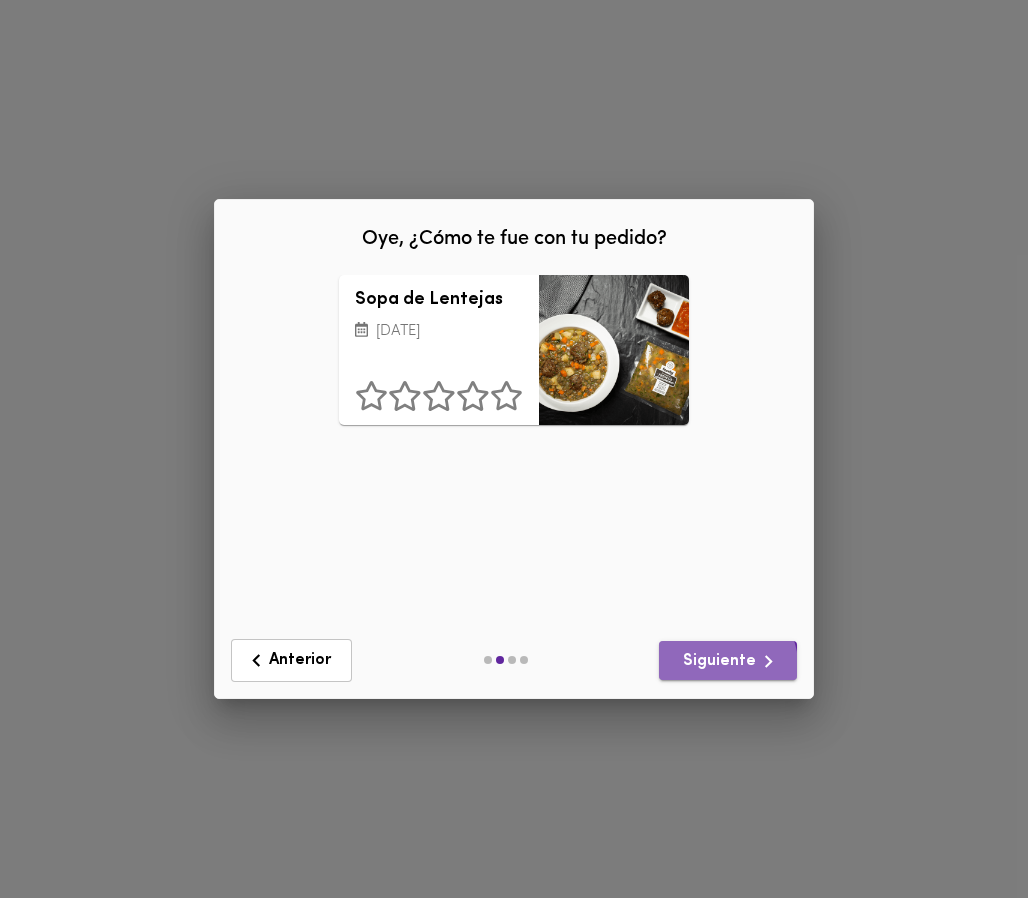 click on "Siguiente" at bounding box center [728, 661] 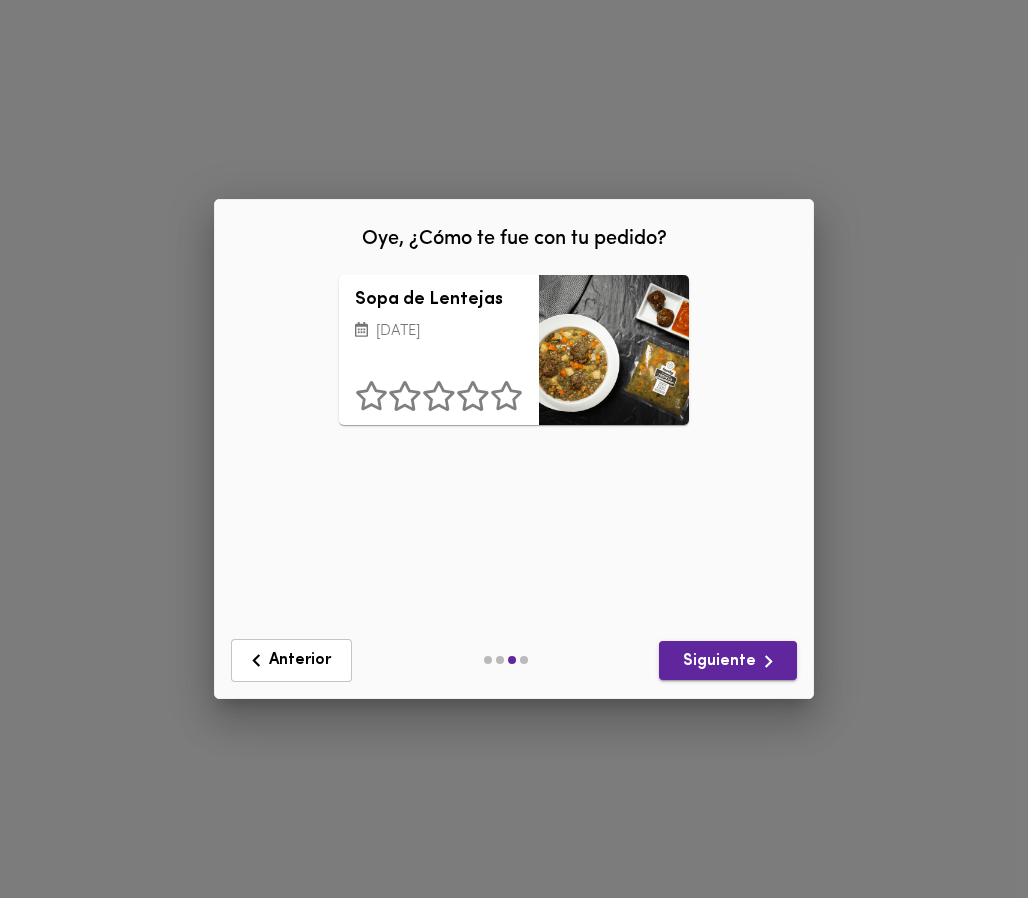 click on "Siguiente" at bounding box center [728, 661] 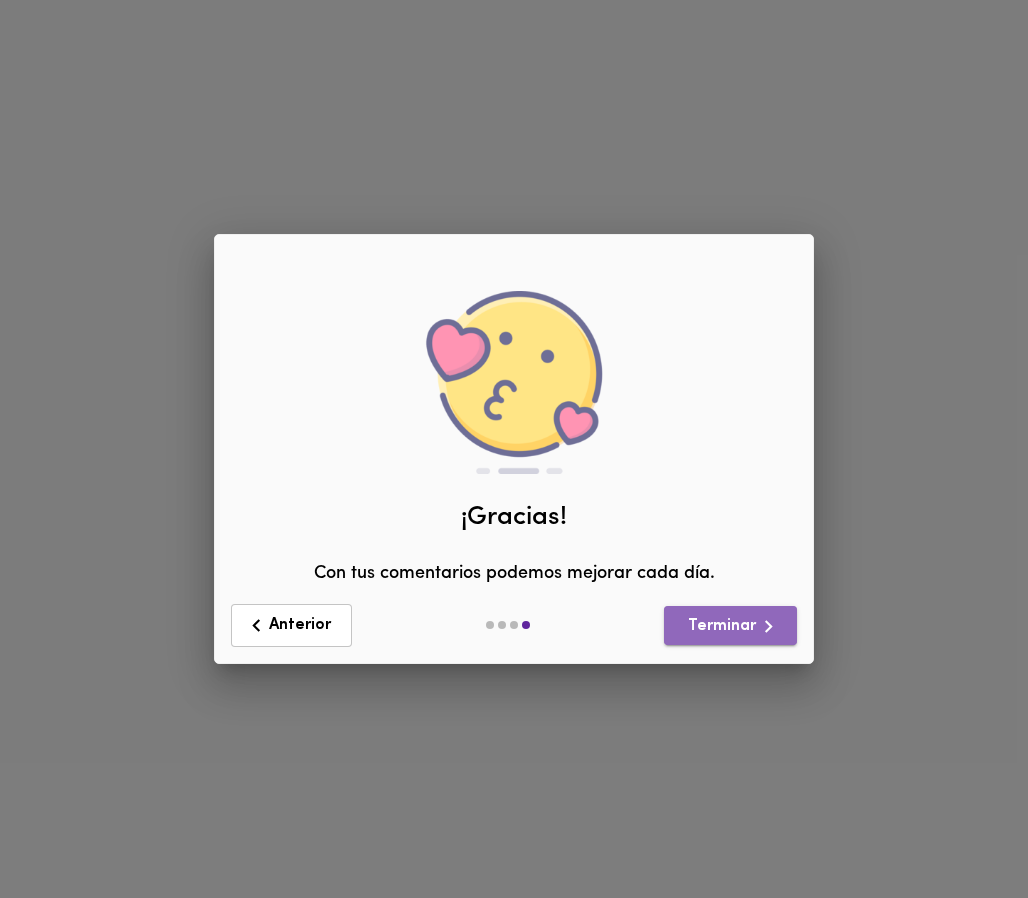 click on "Terminar" at bounding box center [730, 626] 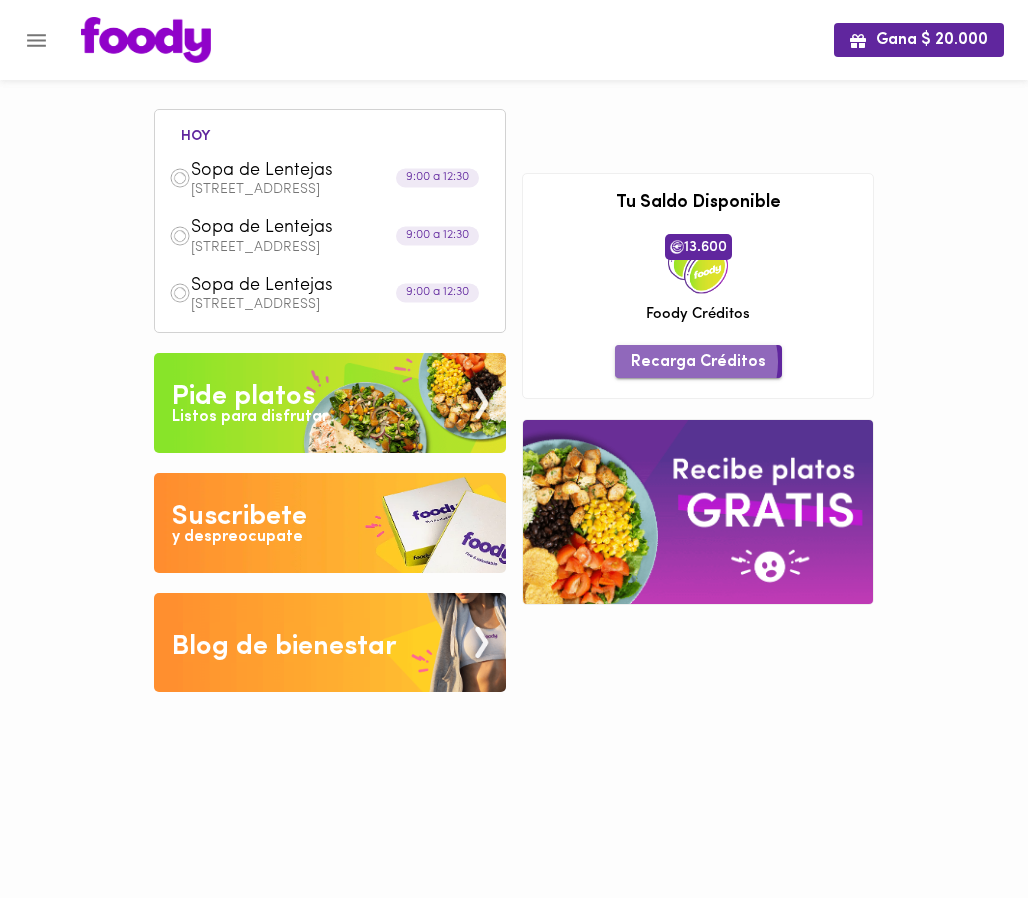 click on "Recarga Créditos" at bounding box center [698, 362] 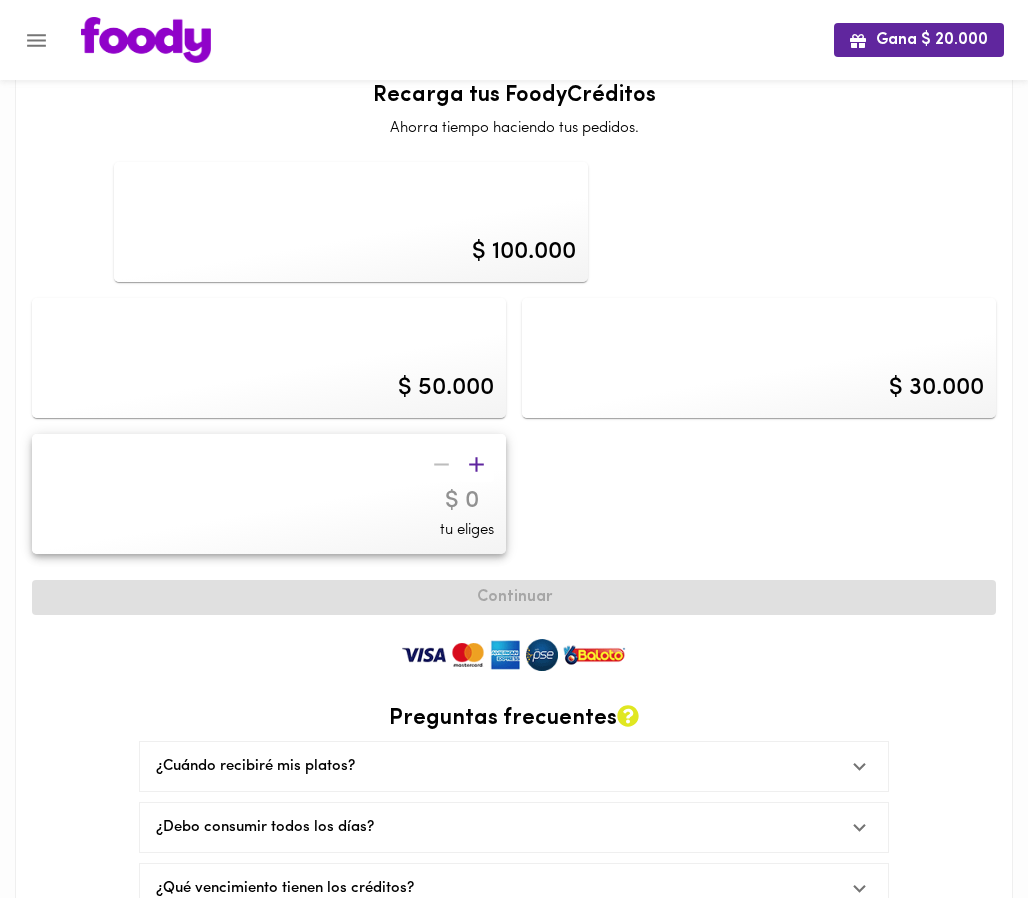 scroll, scrollTop: 29, scrollLeft: 0, axis: vertical 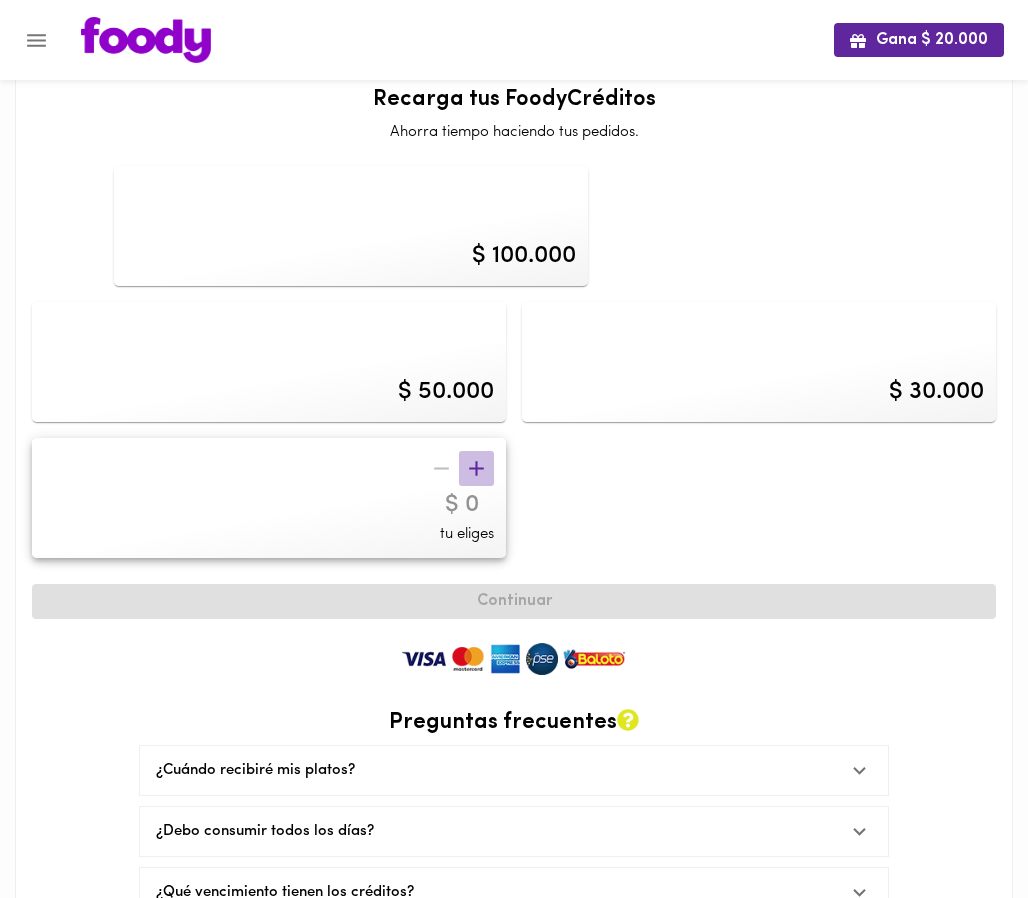click 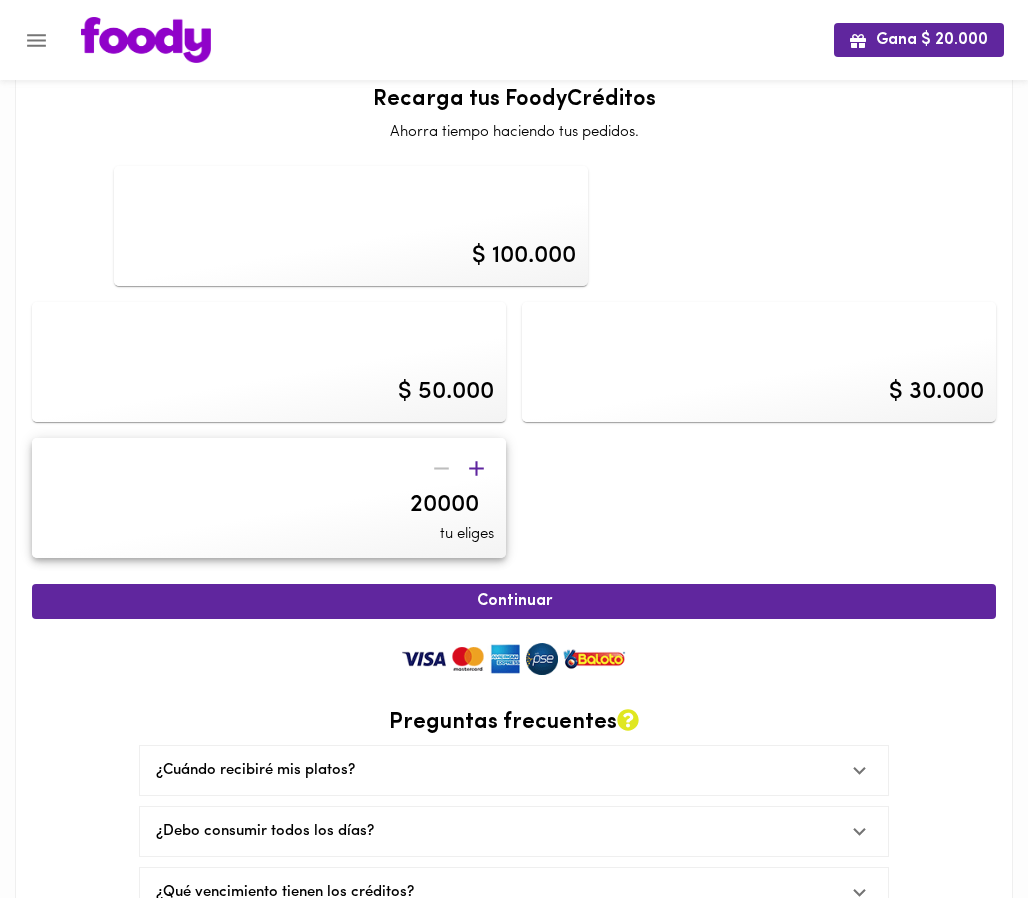 click 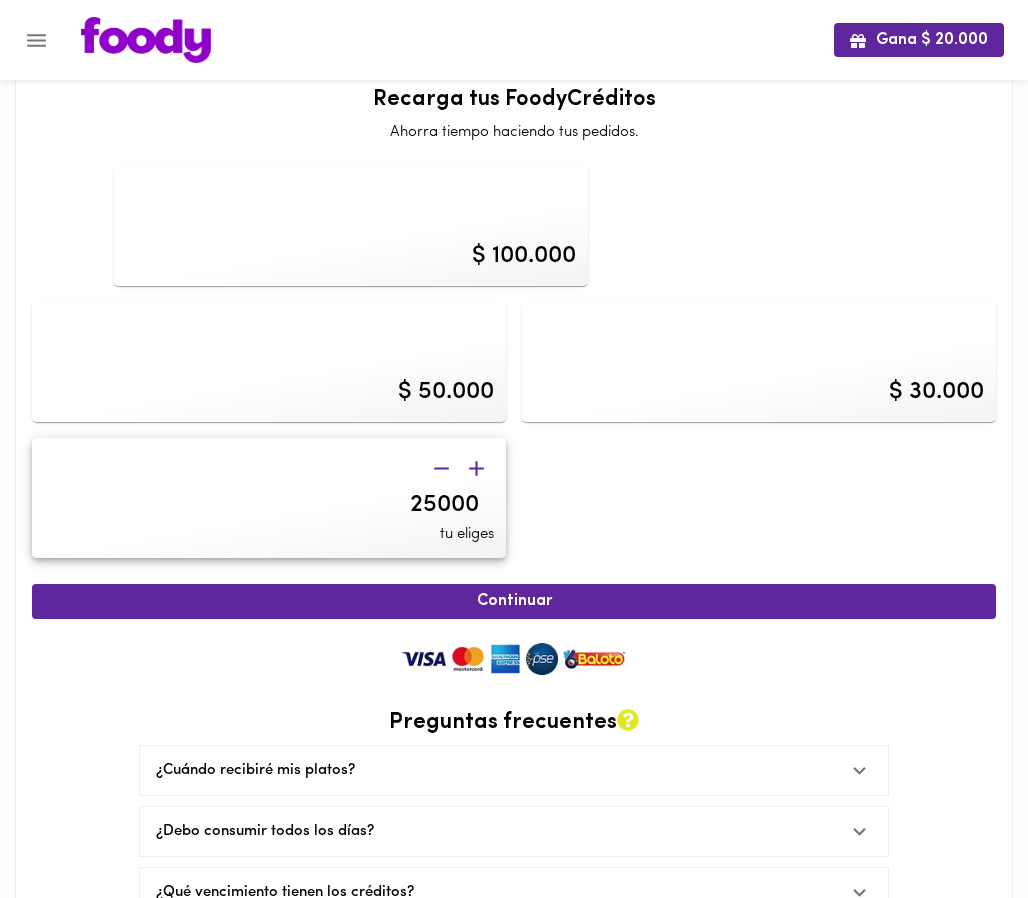 click 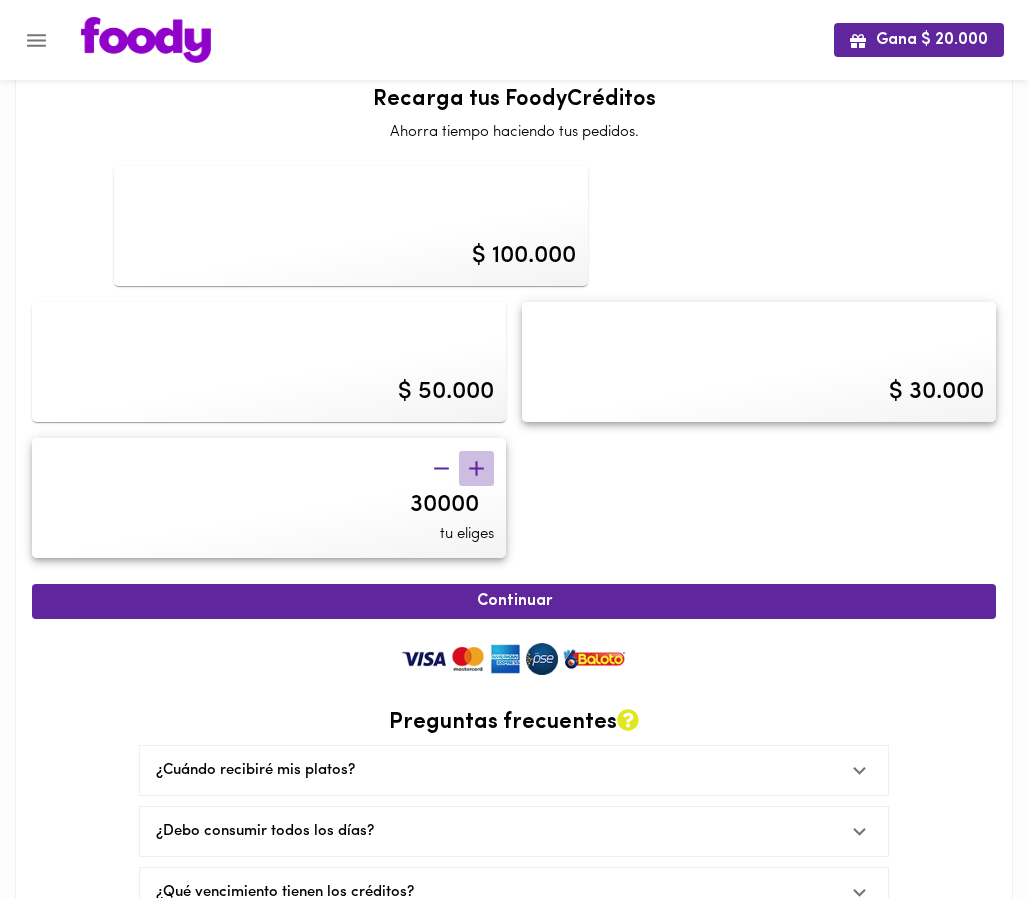 click 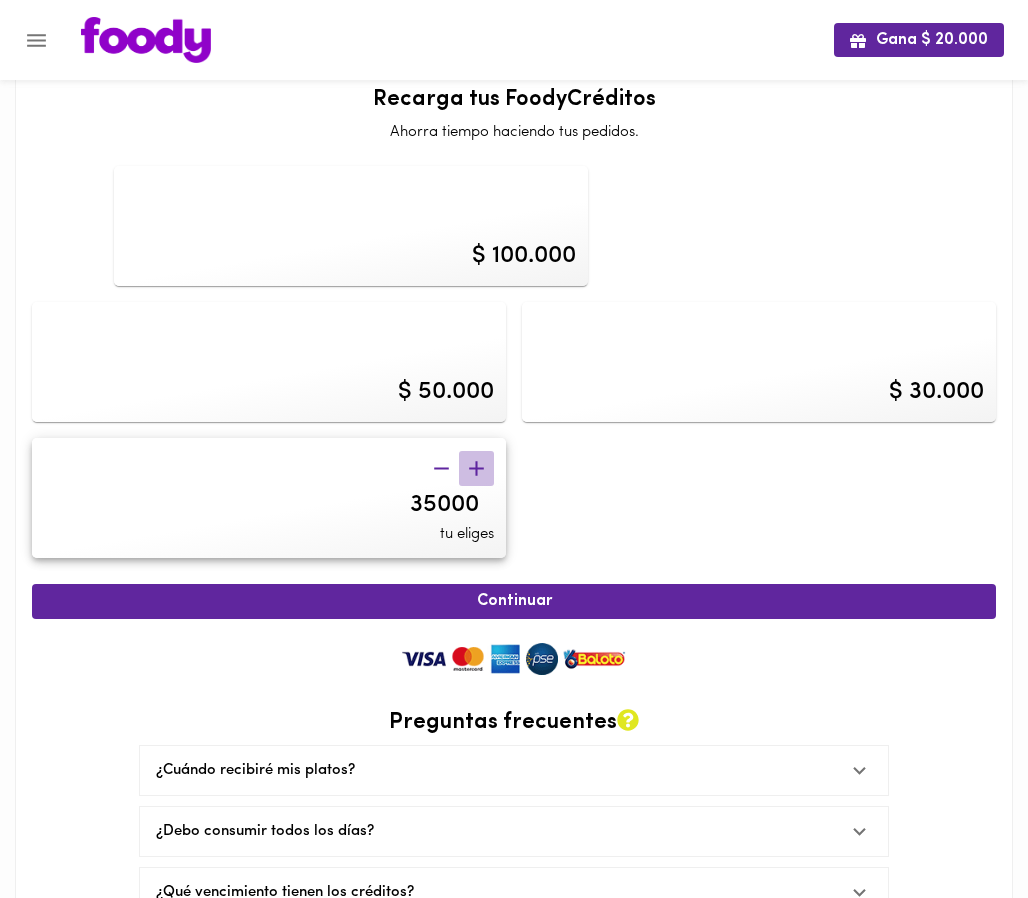 click 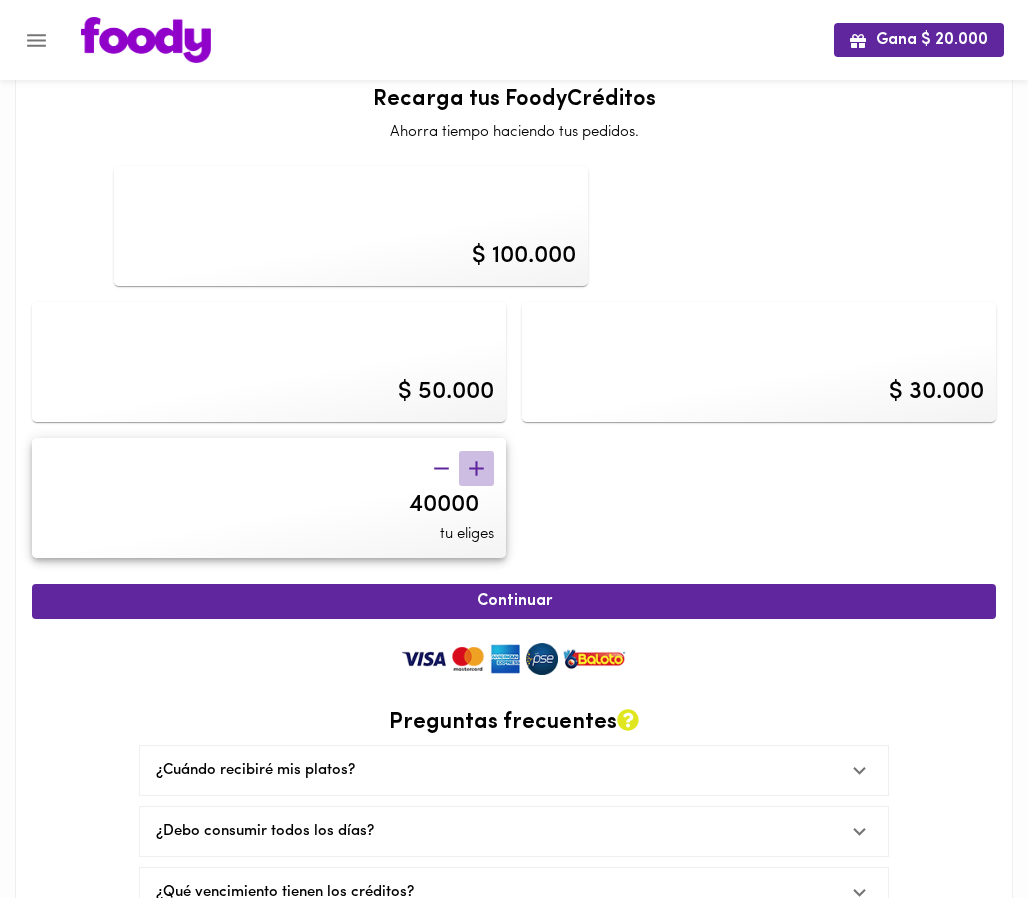 click 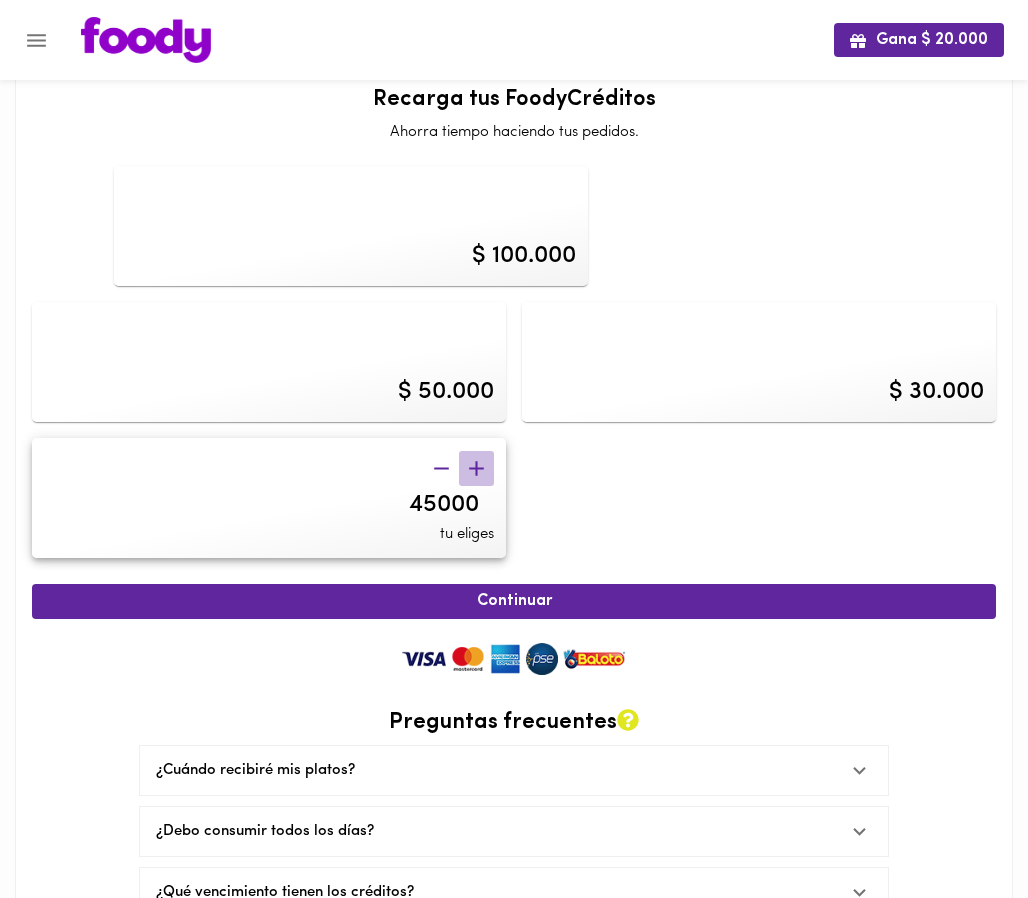 click 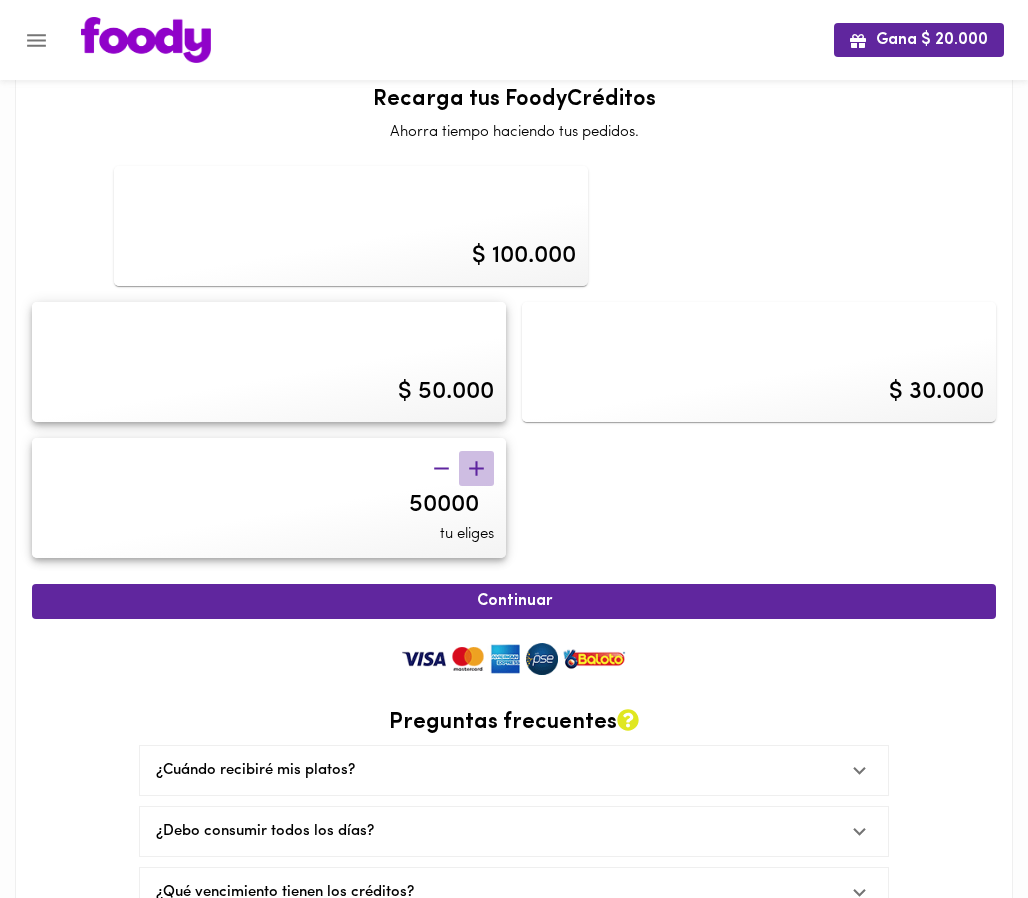 click 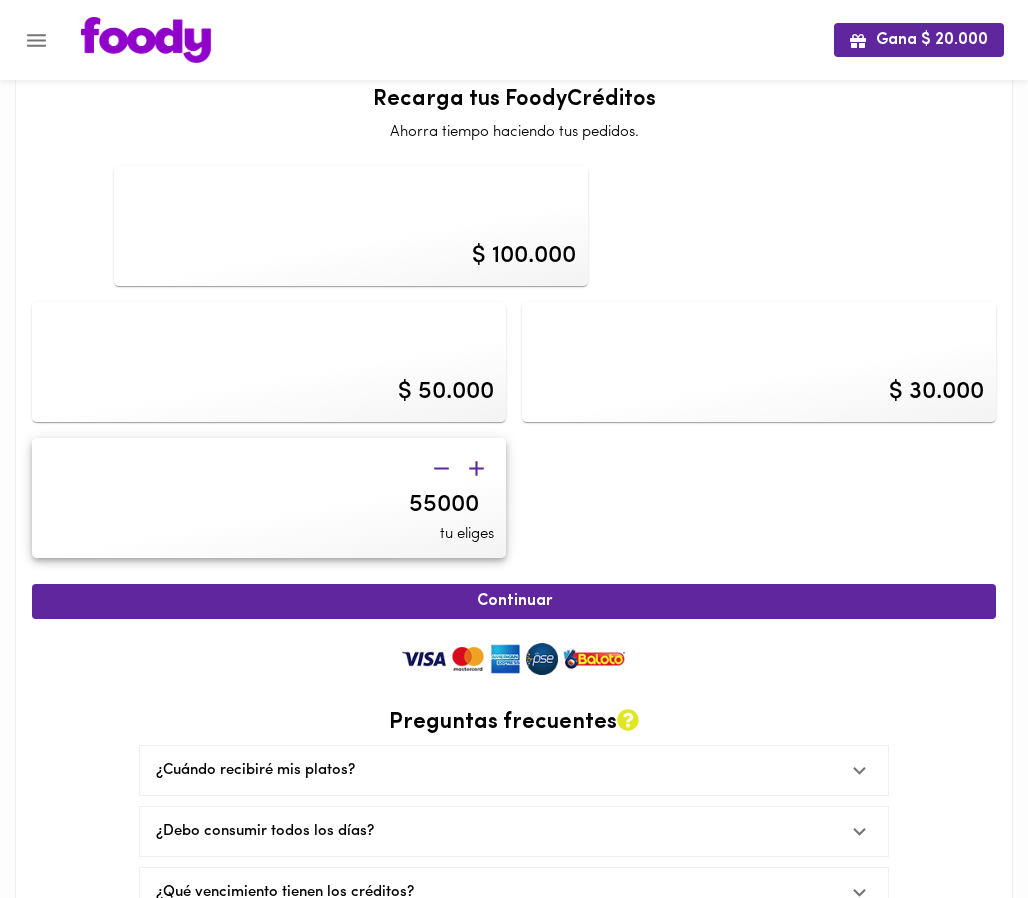 click 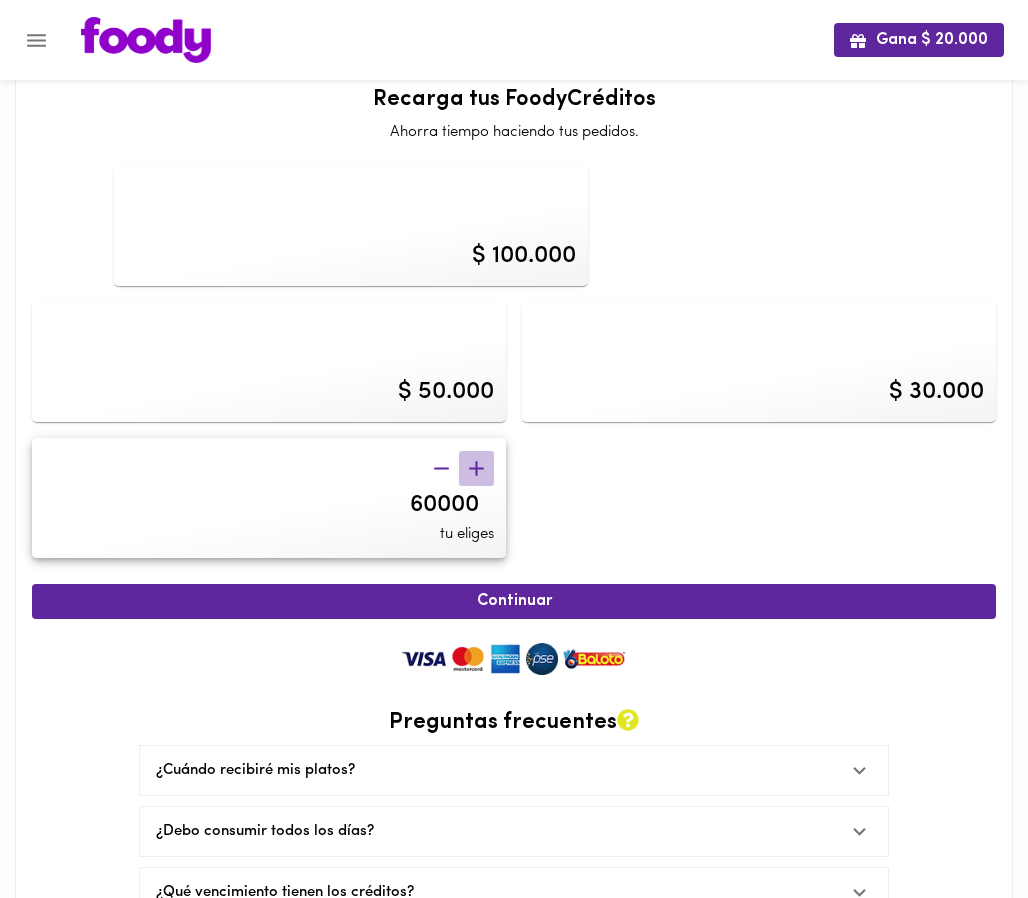 click 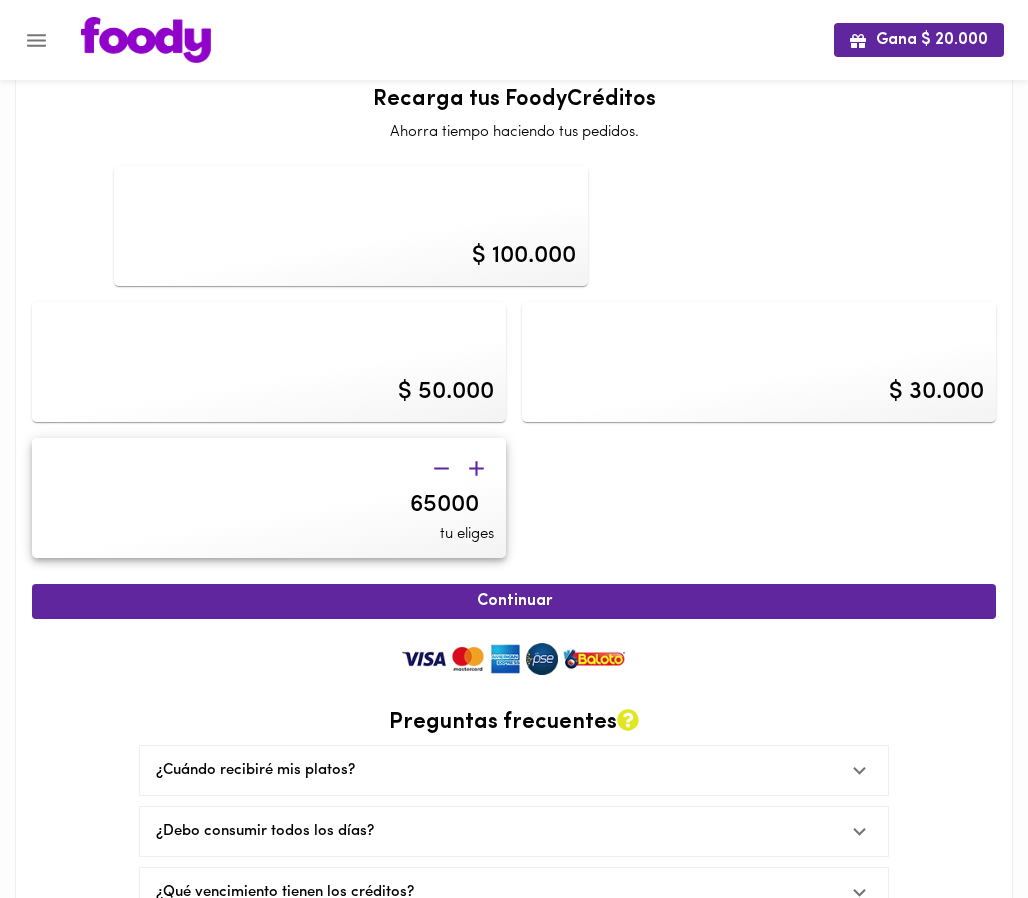 click 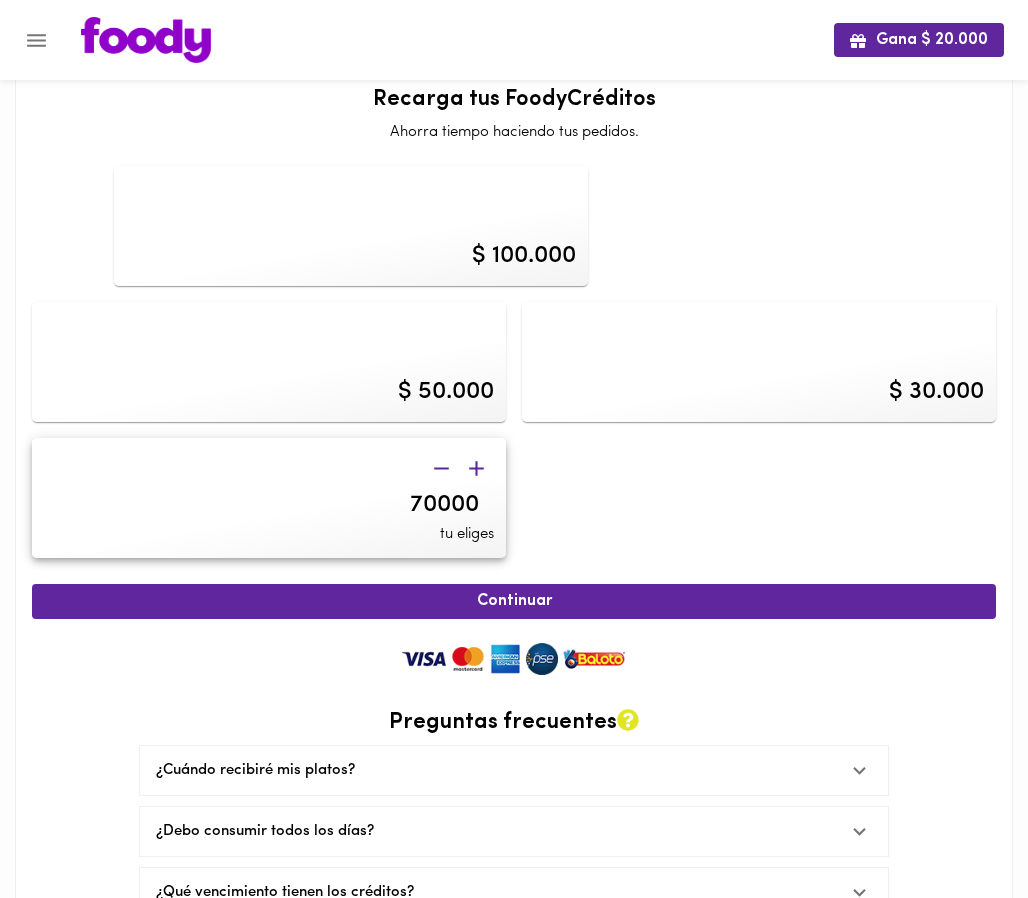 click 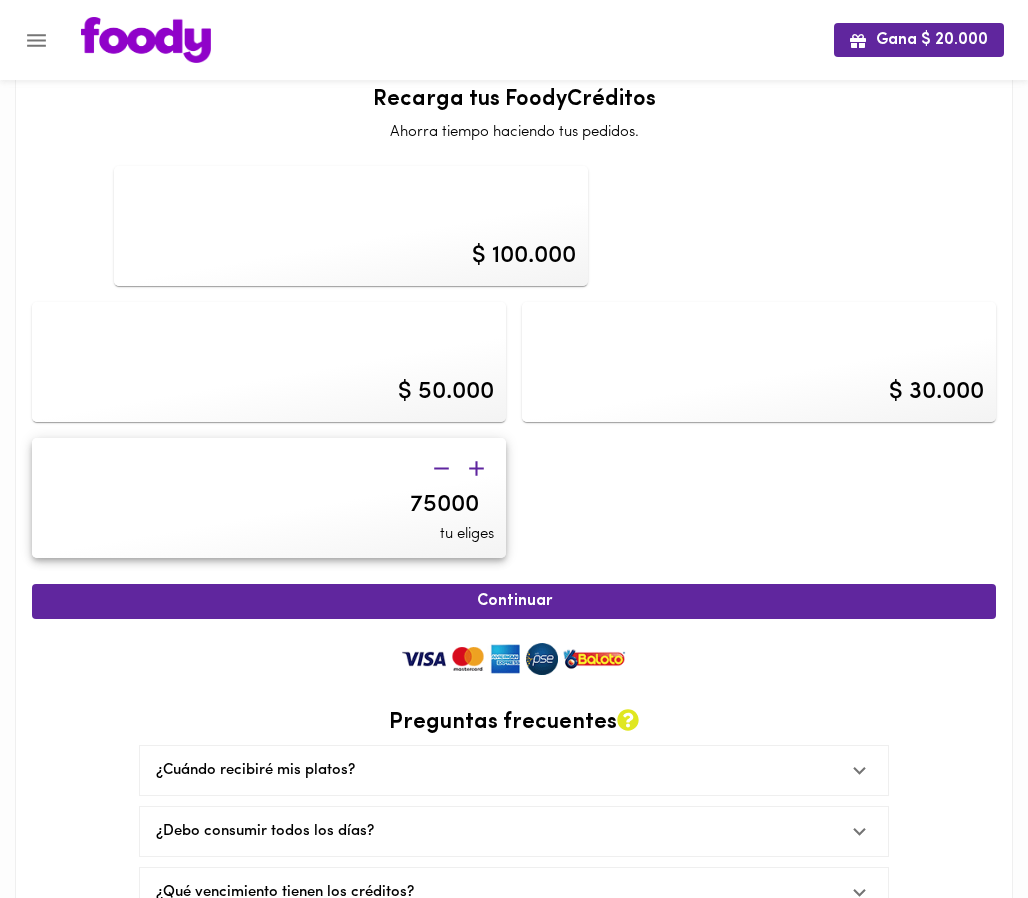 click 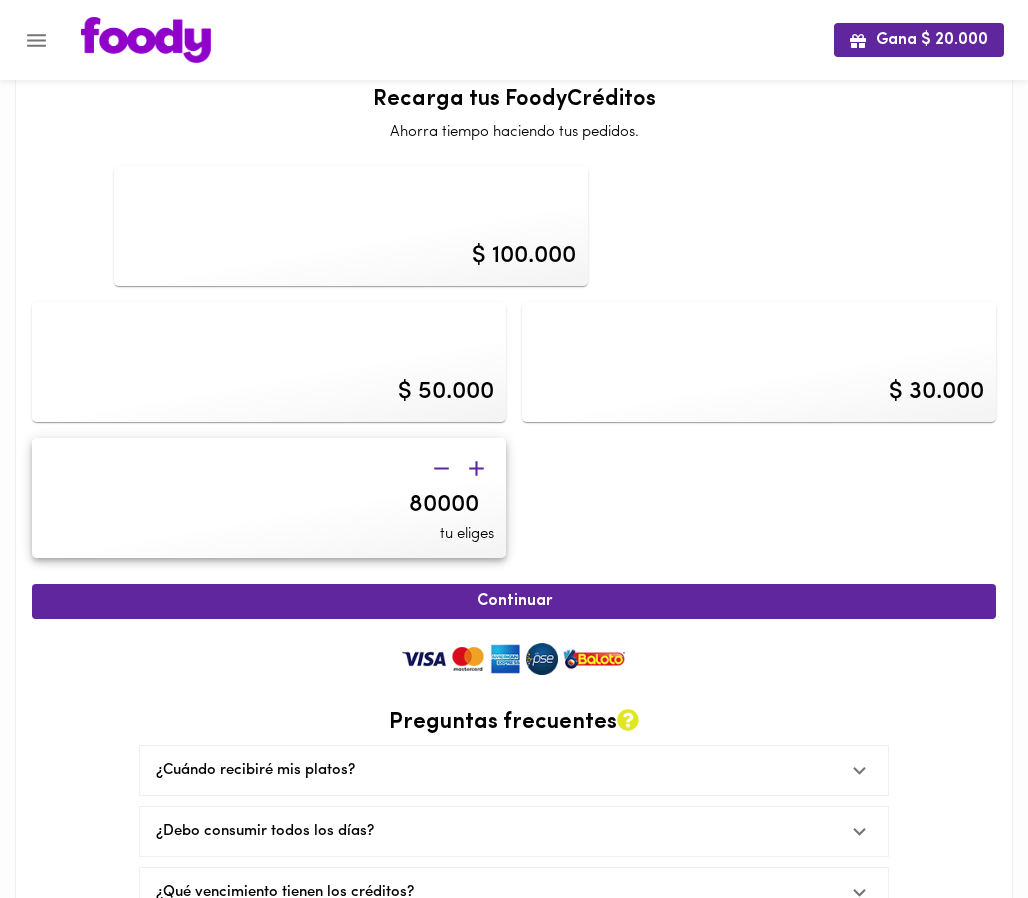 click 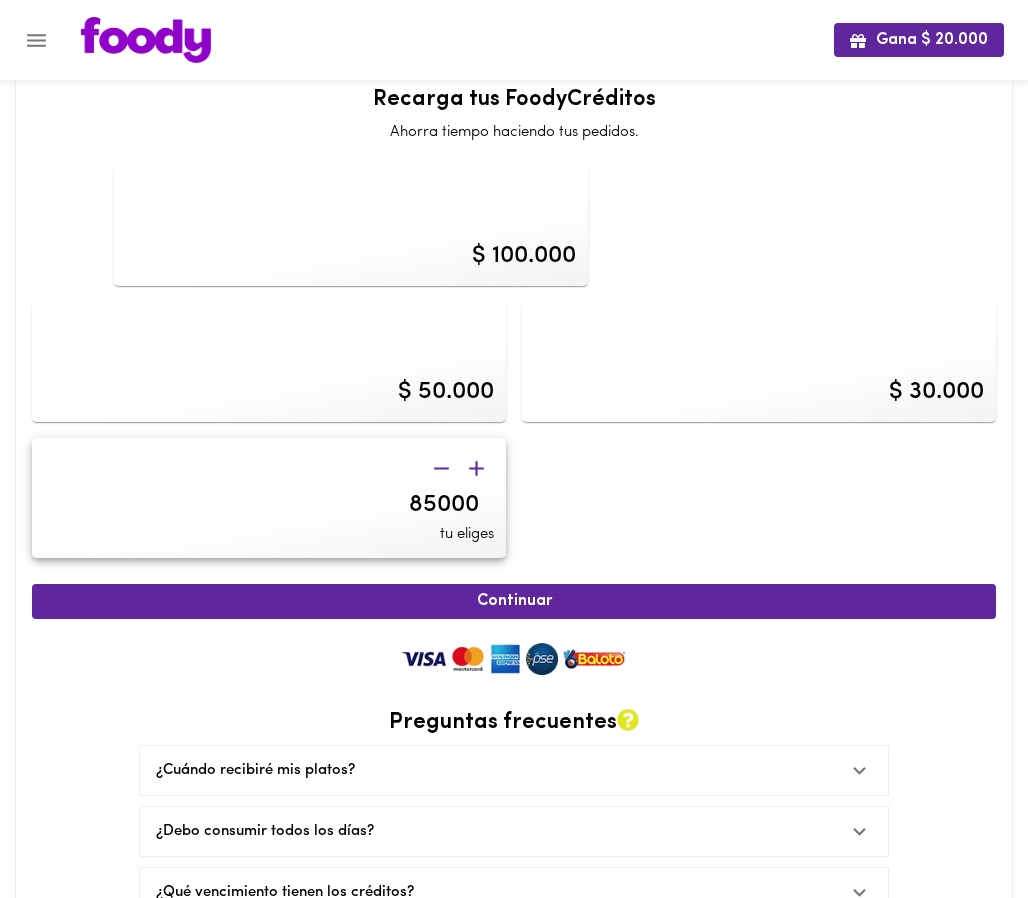 click 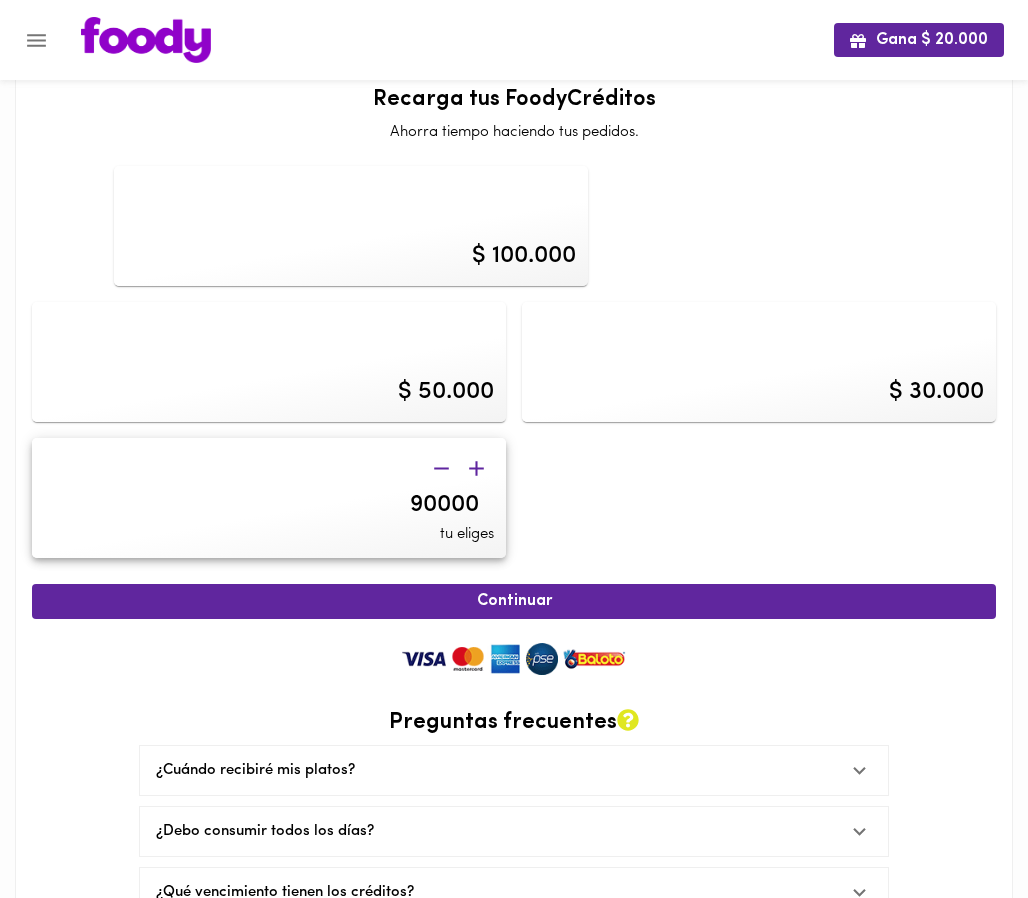 click 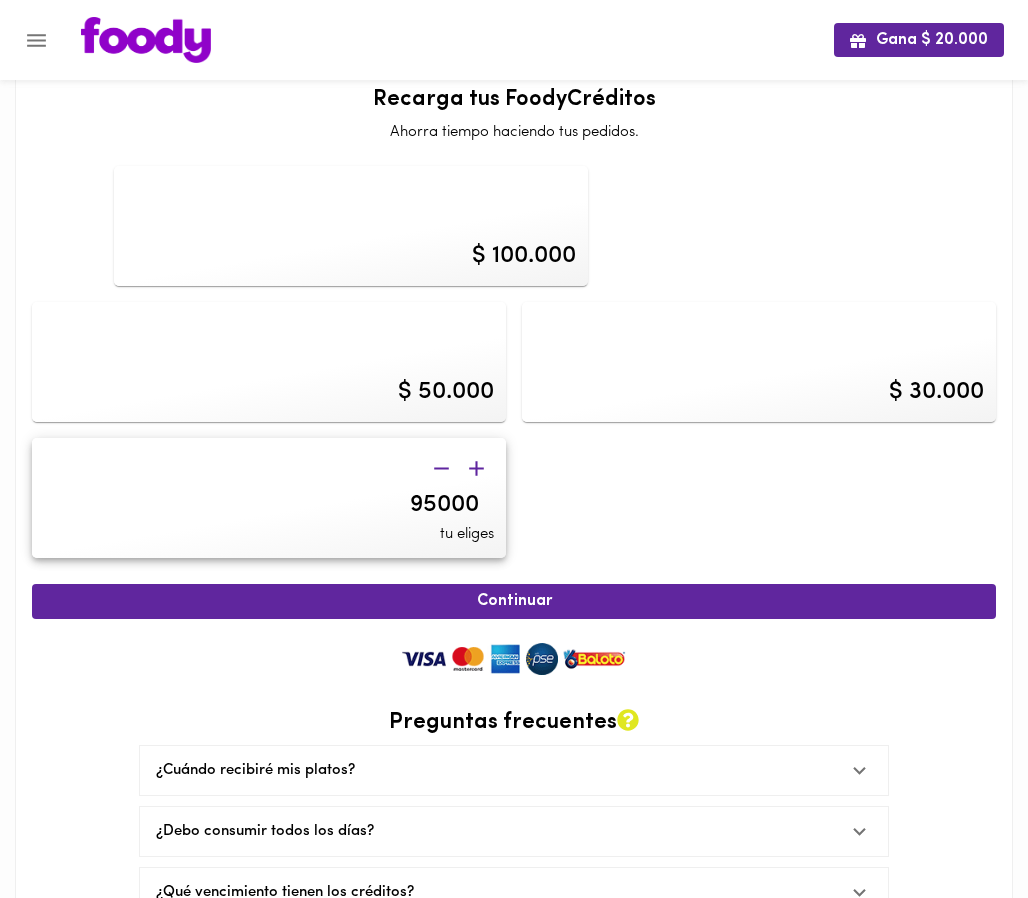 click 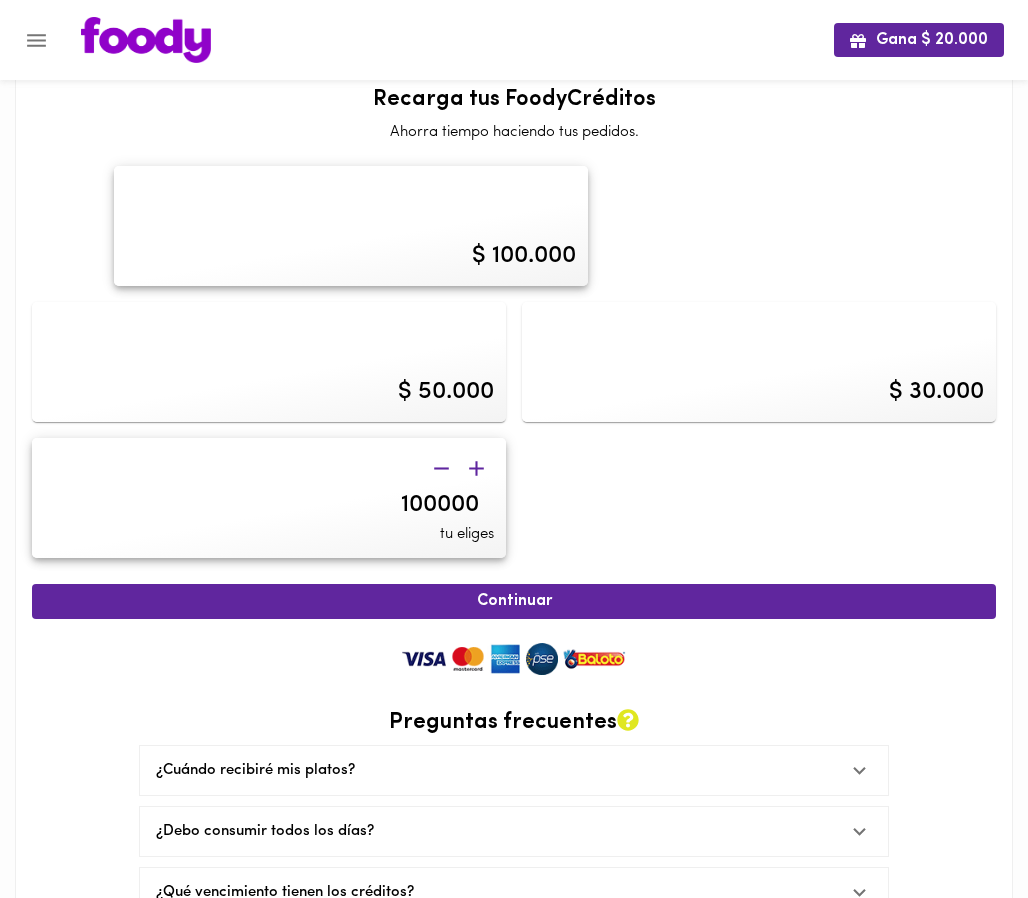 click 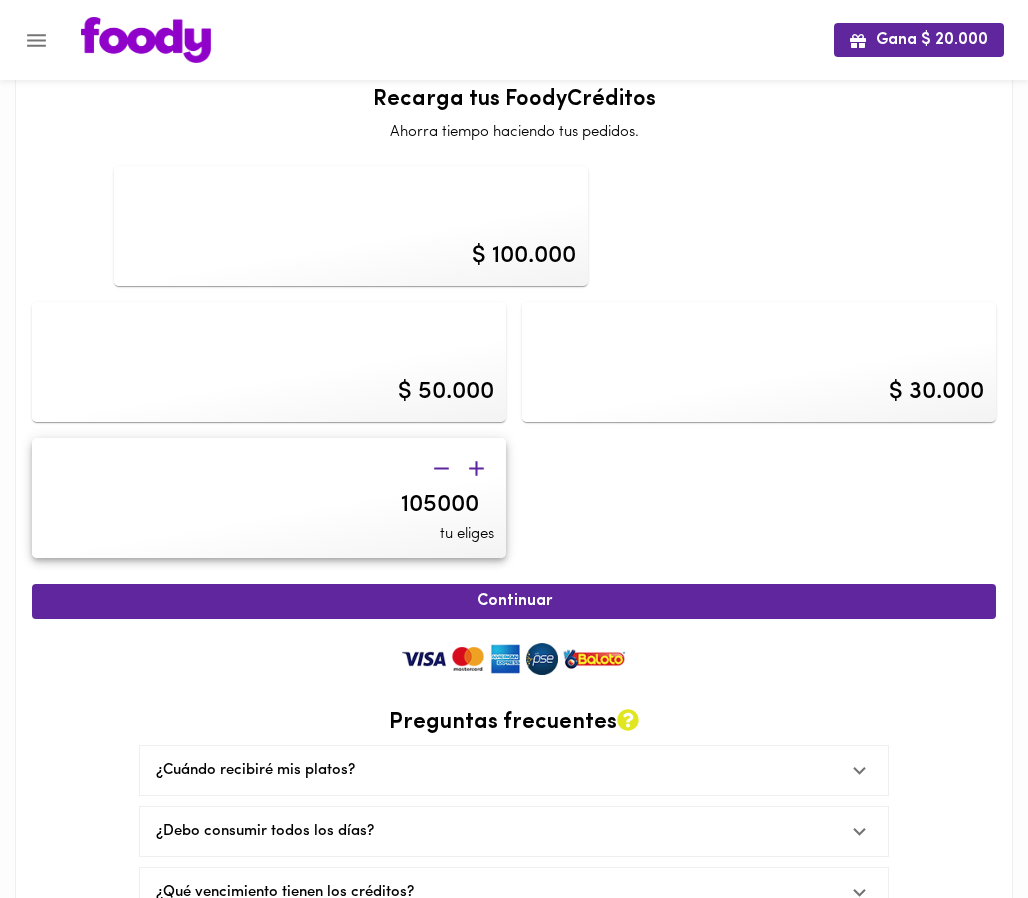 click 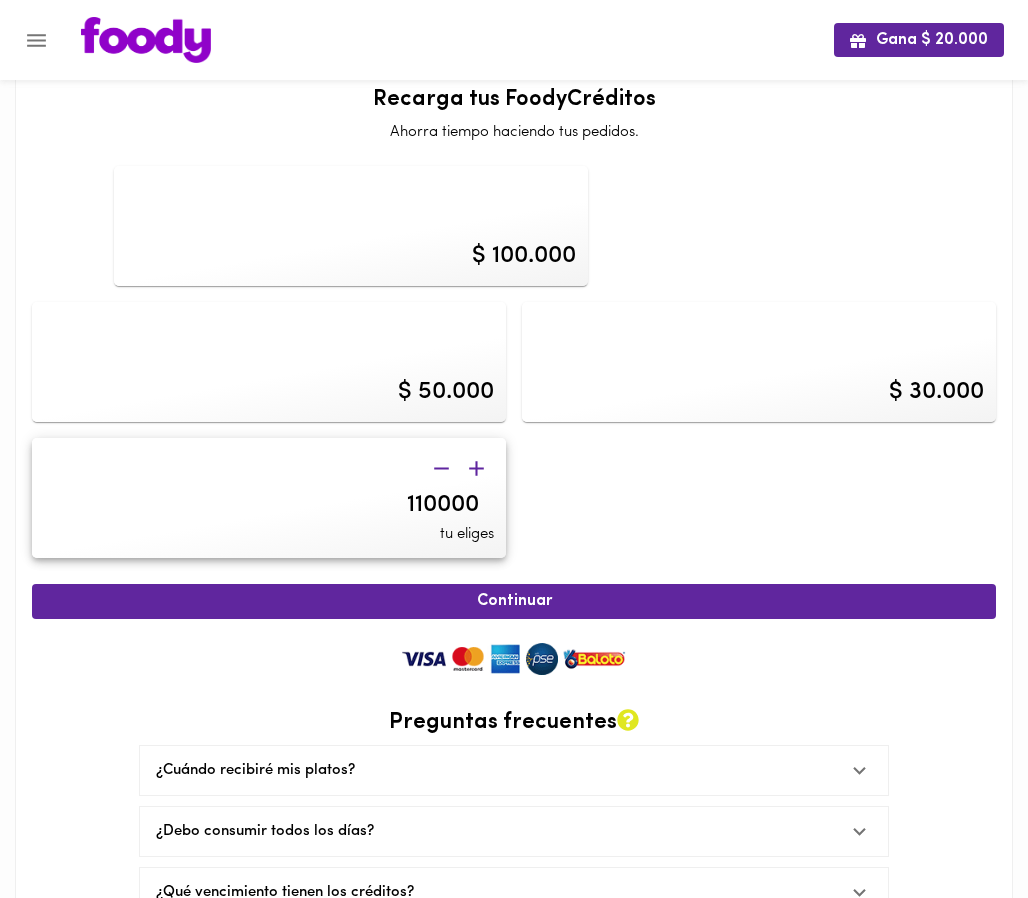 click 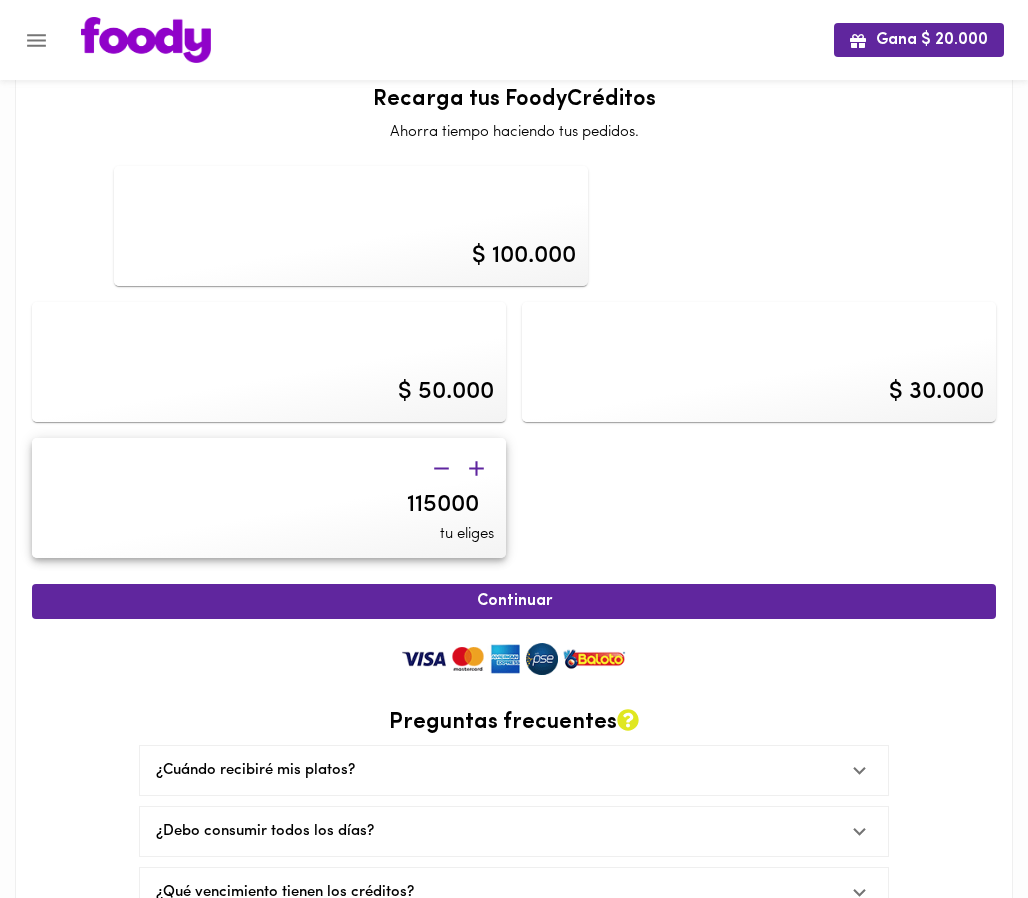 click 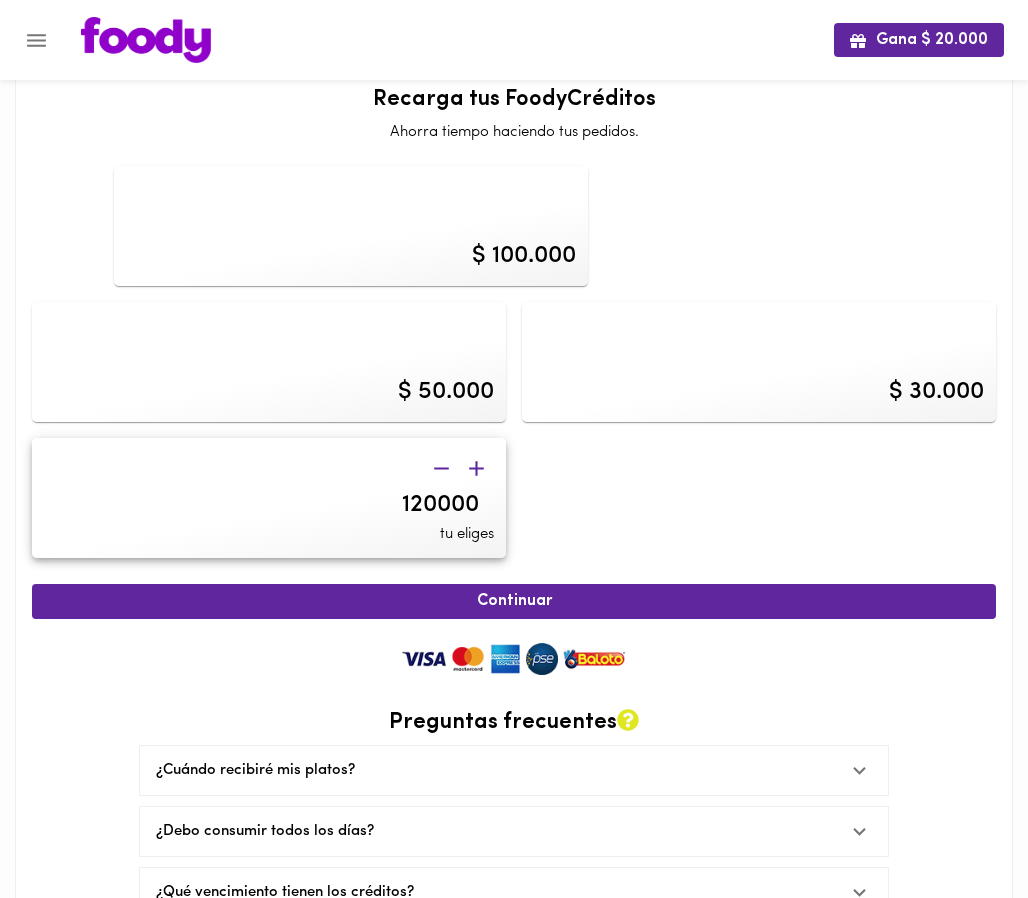 click 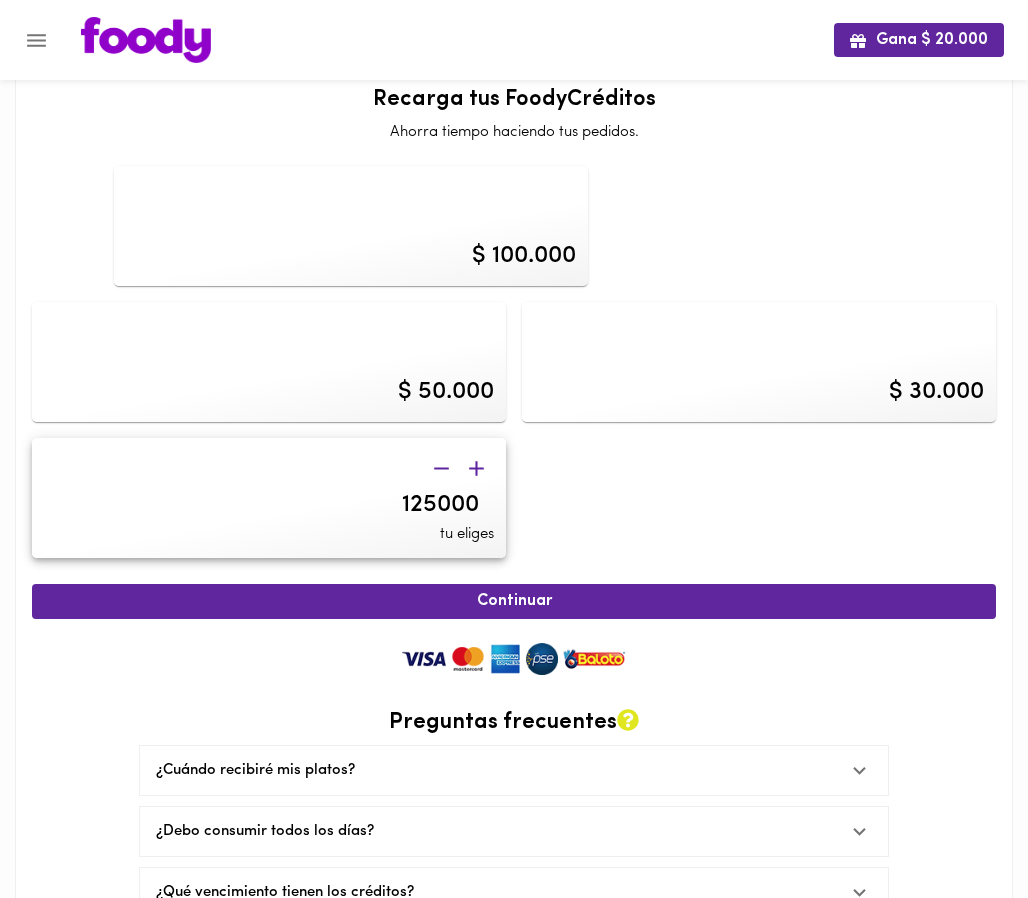 click 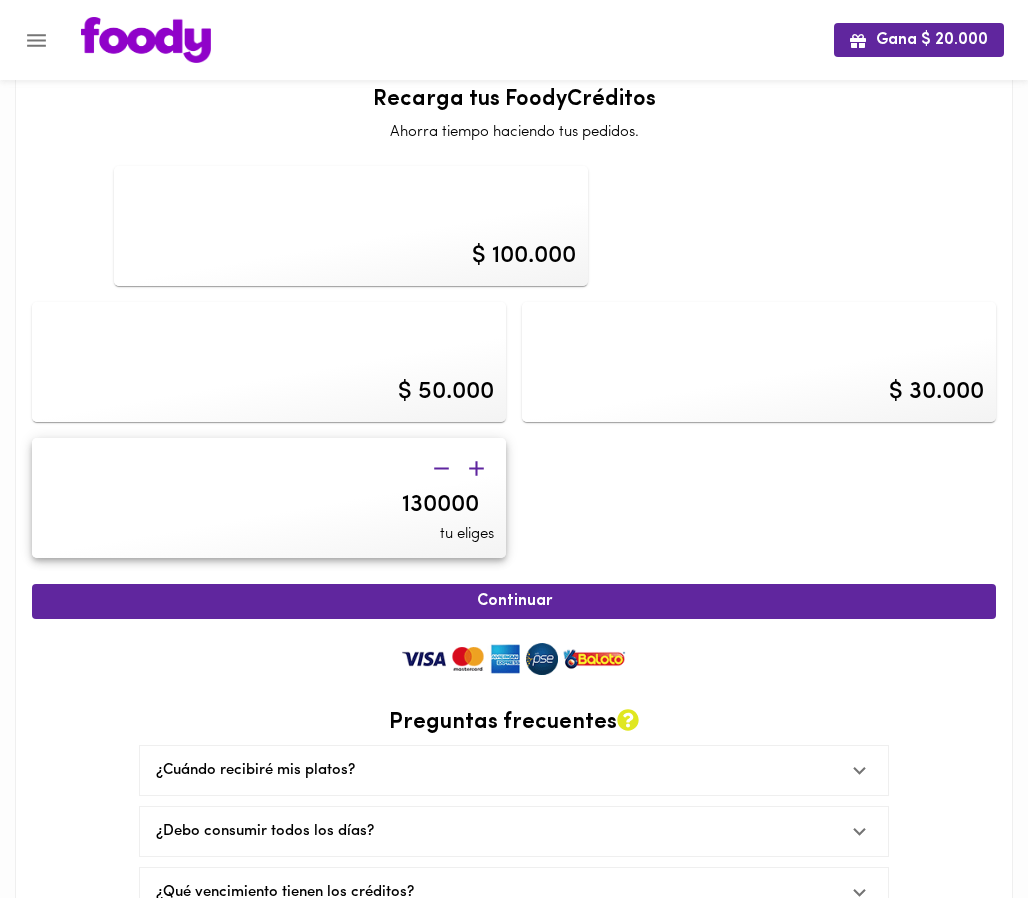 click 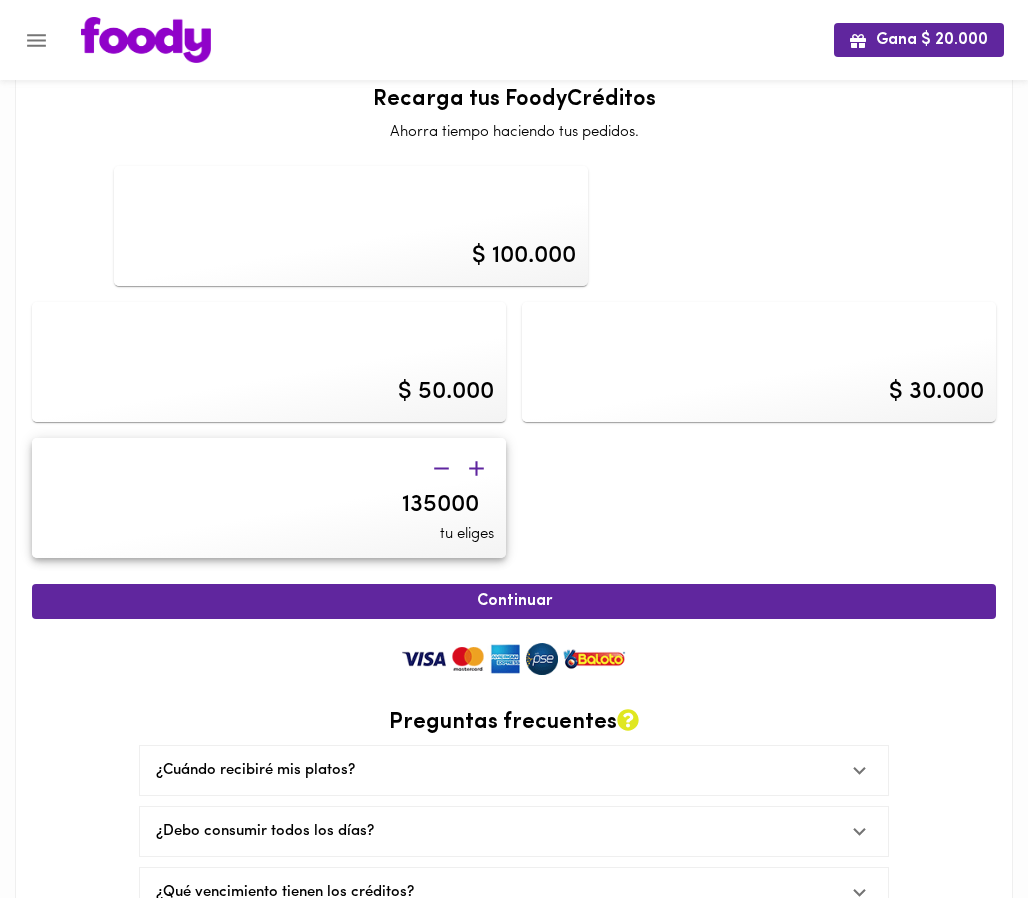 click 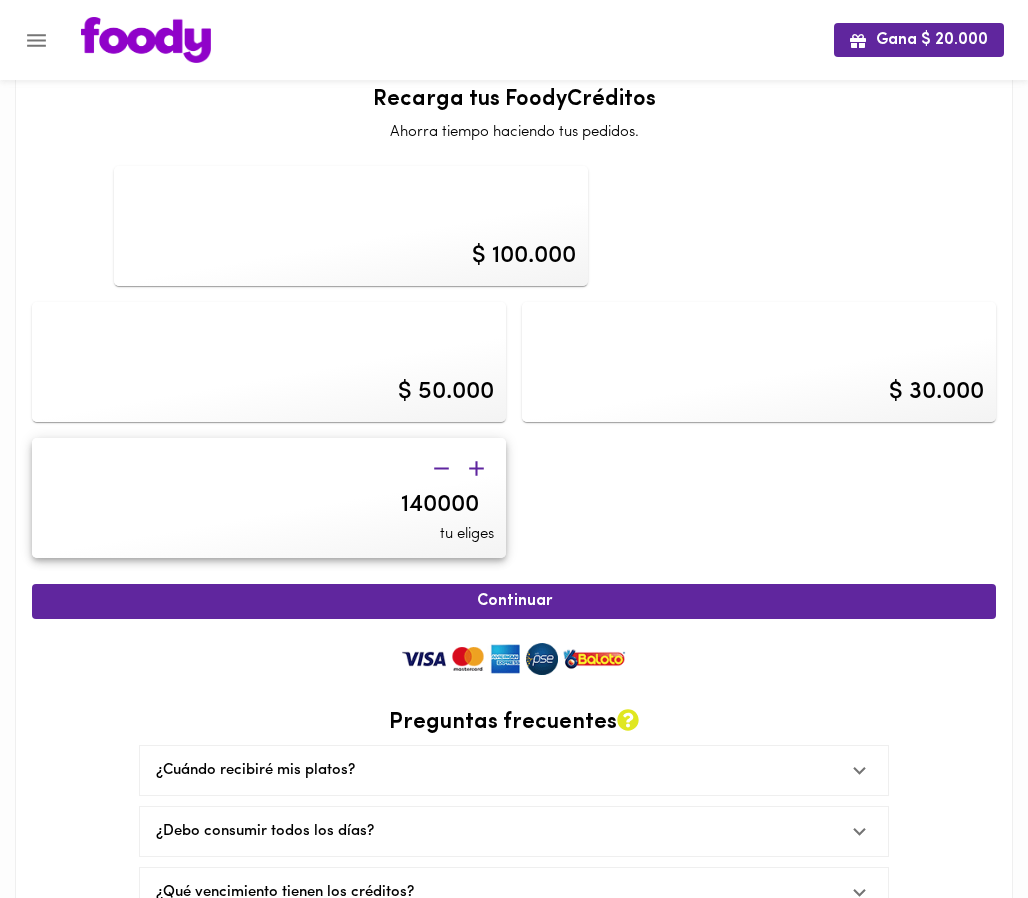 click 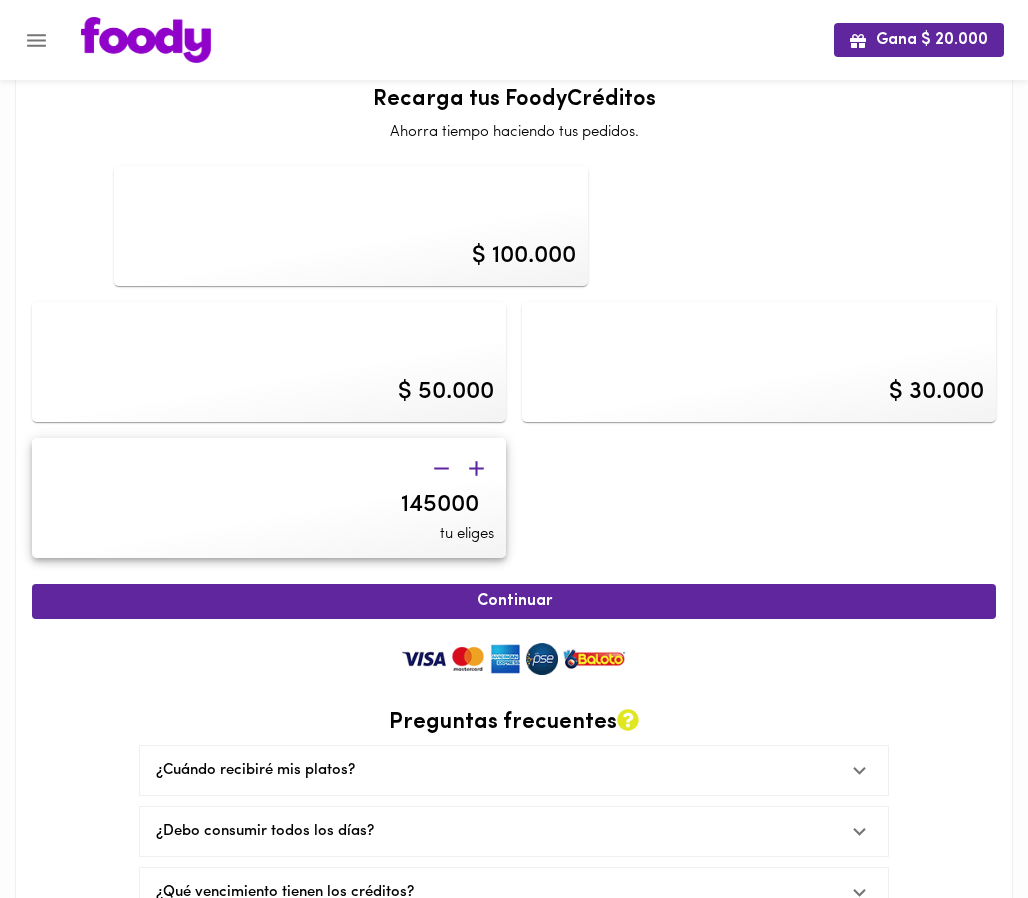 click 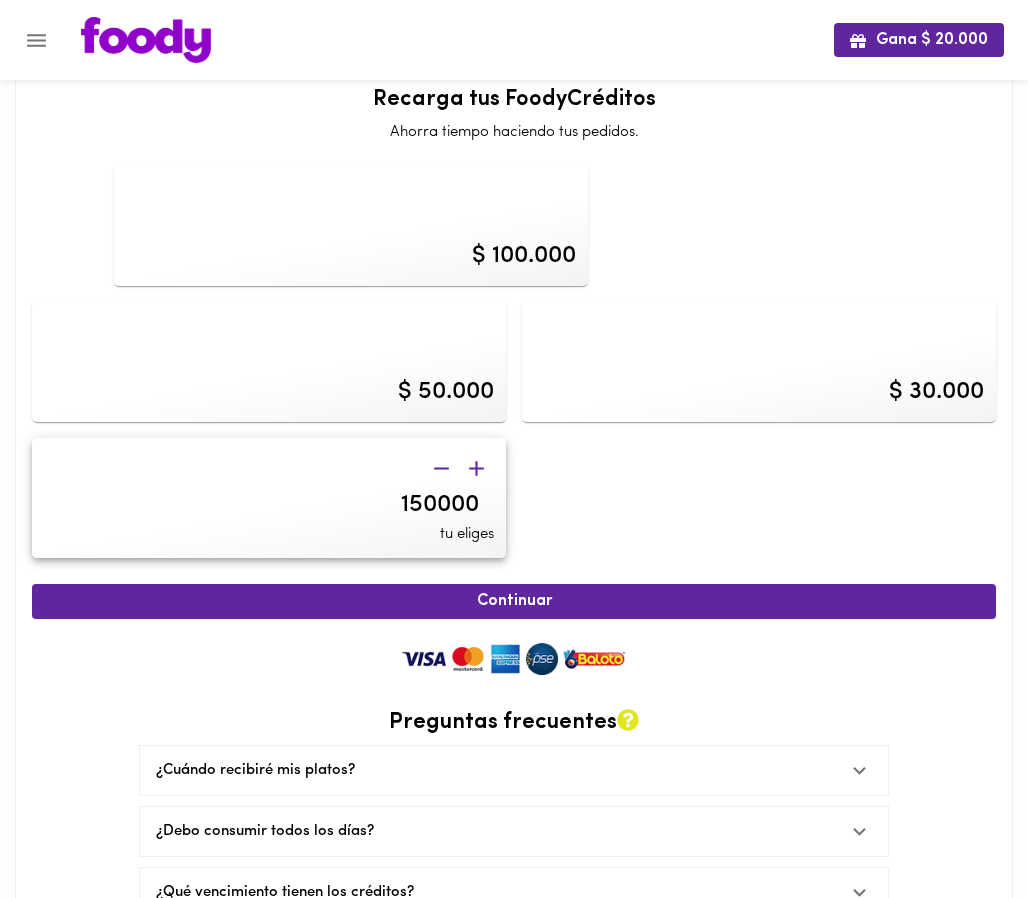 click 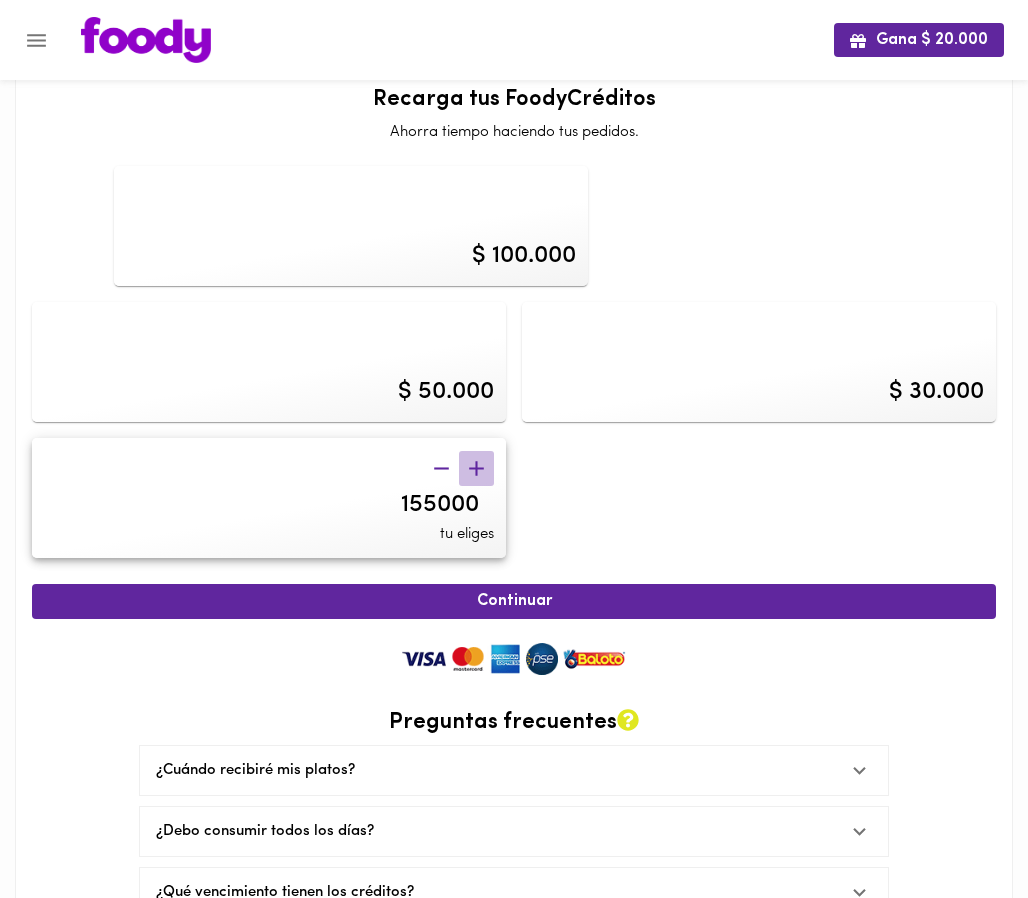 click 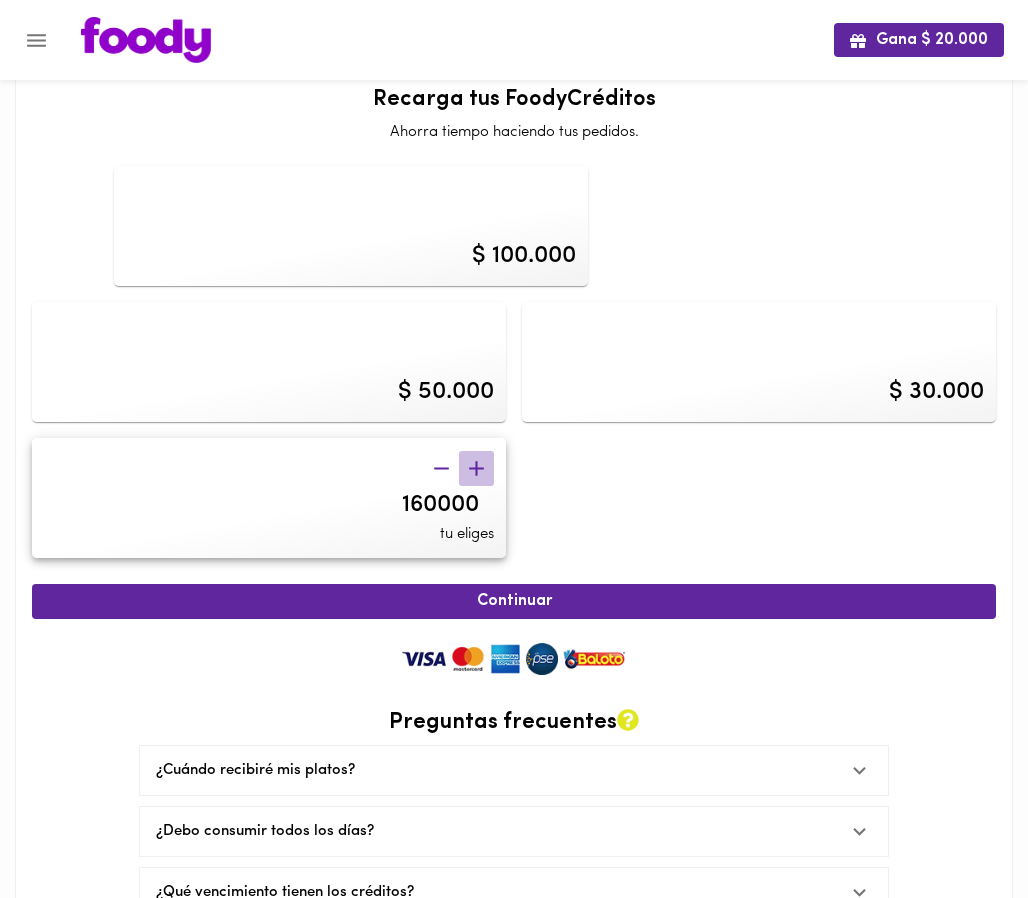 click 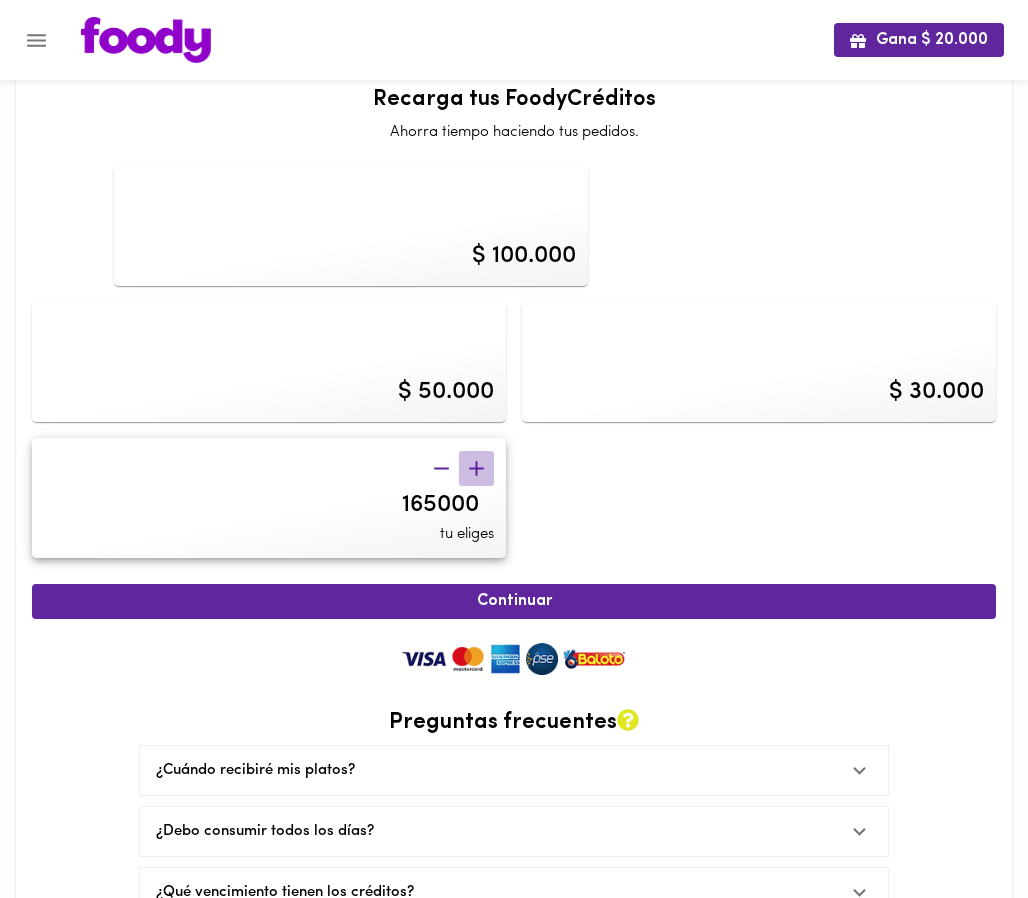 click 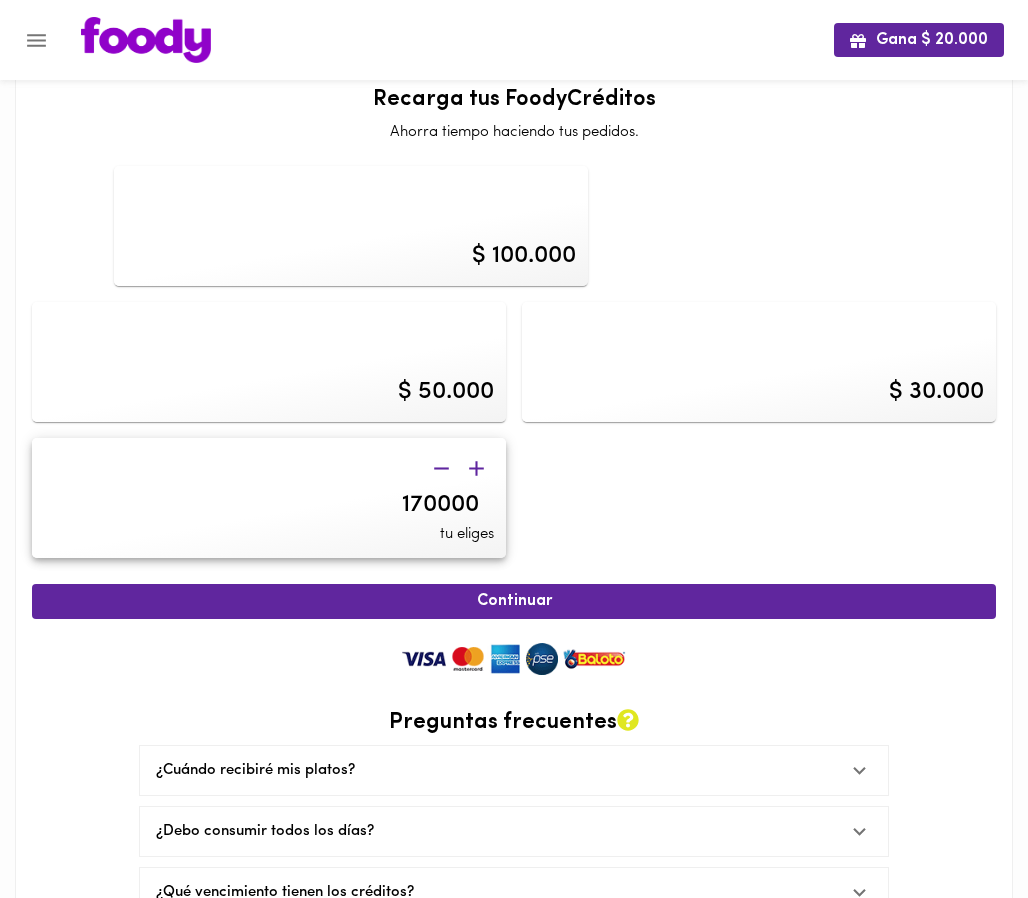 click 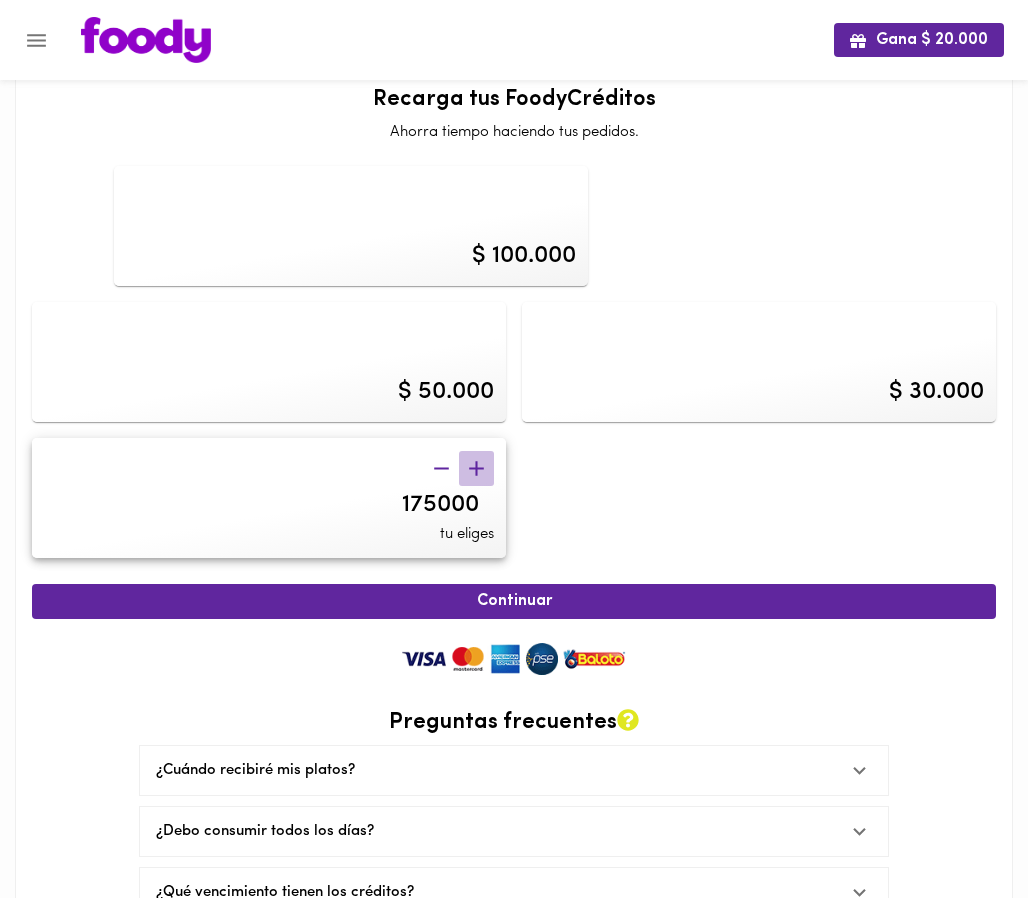 click 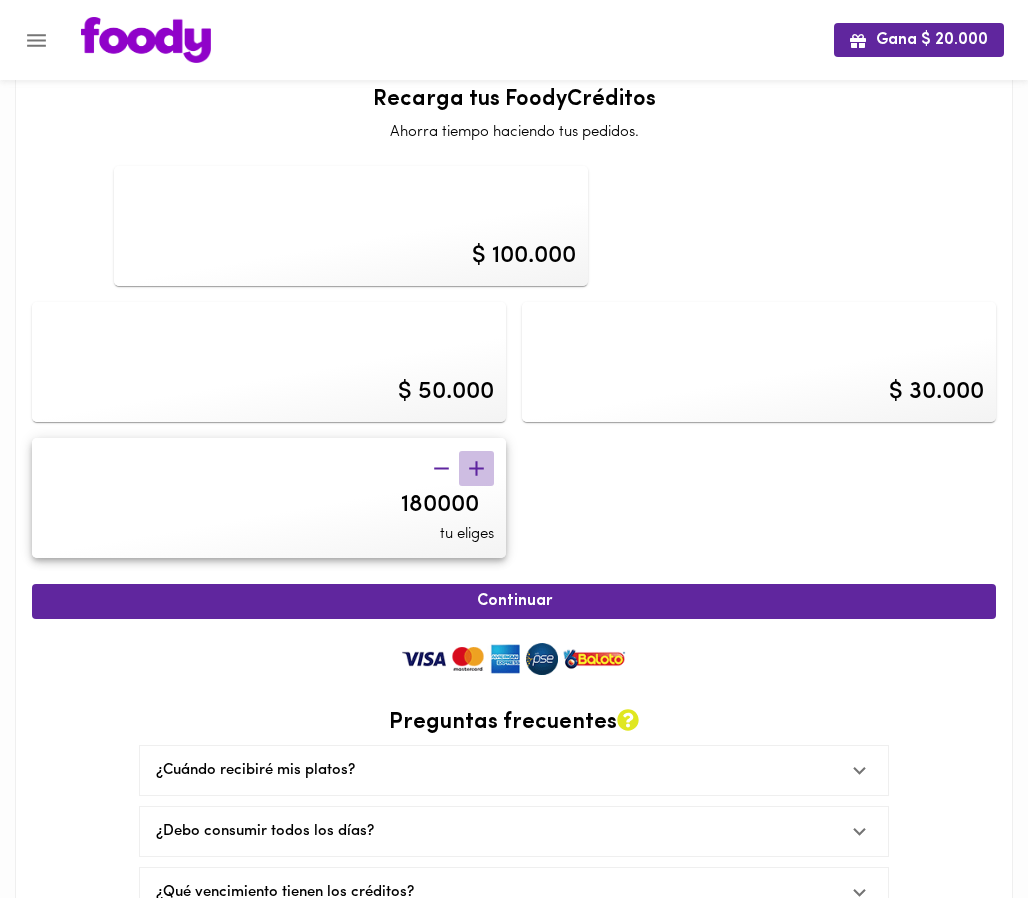 click 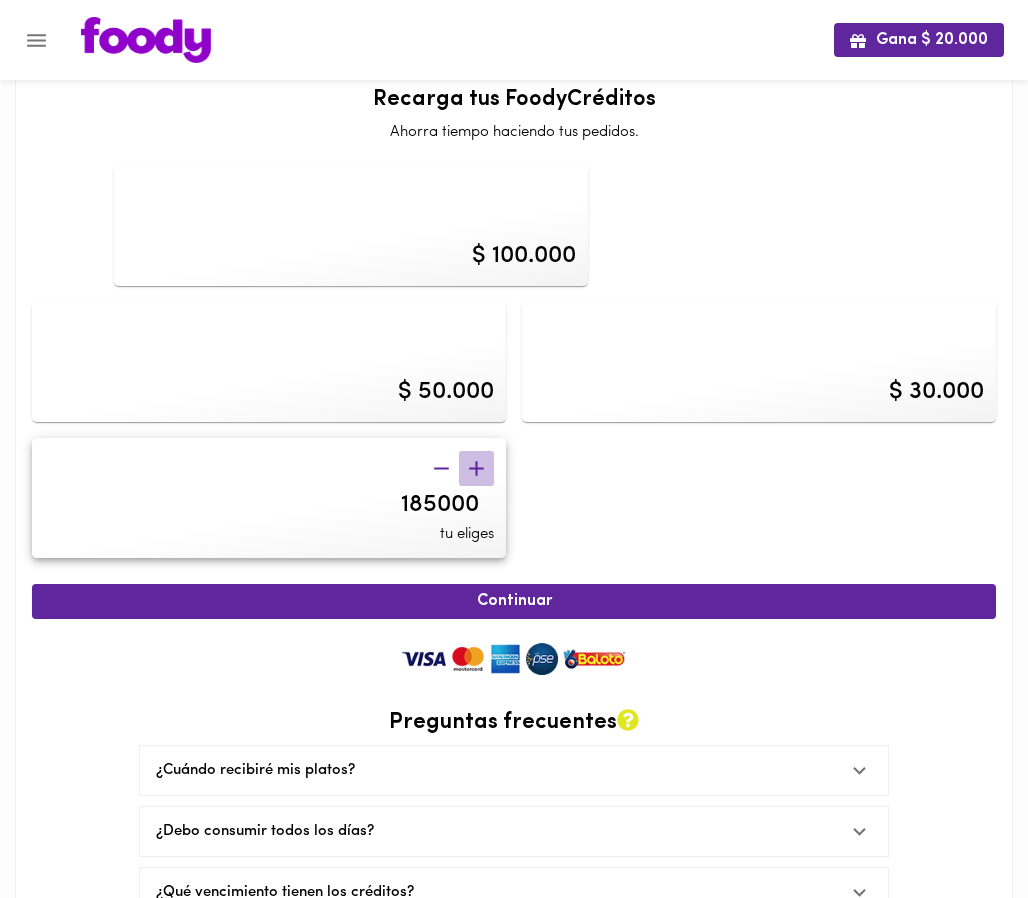 click 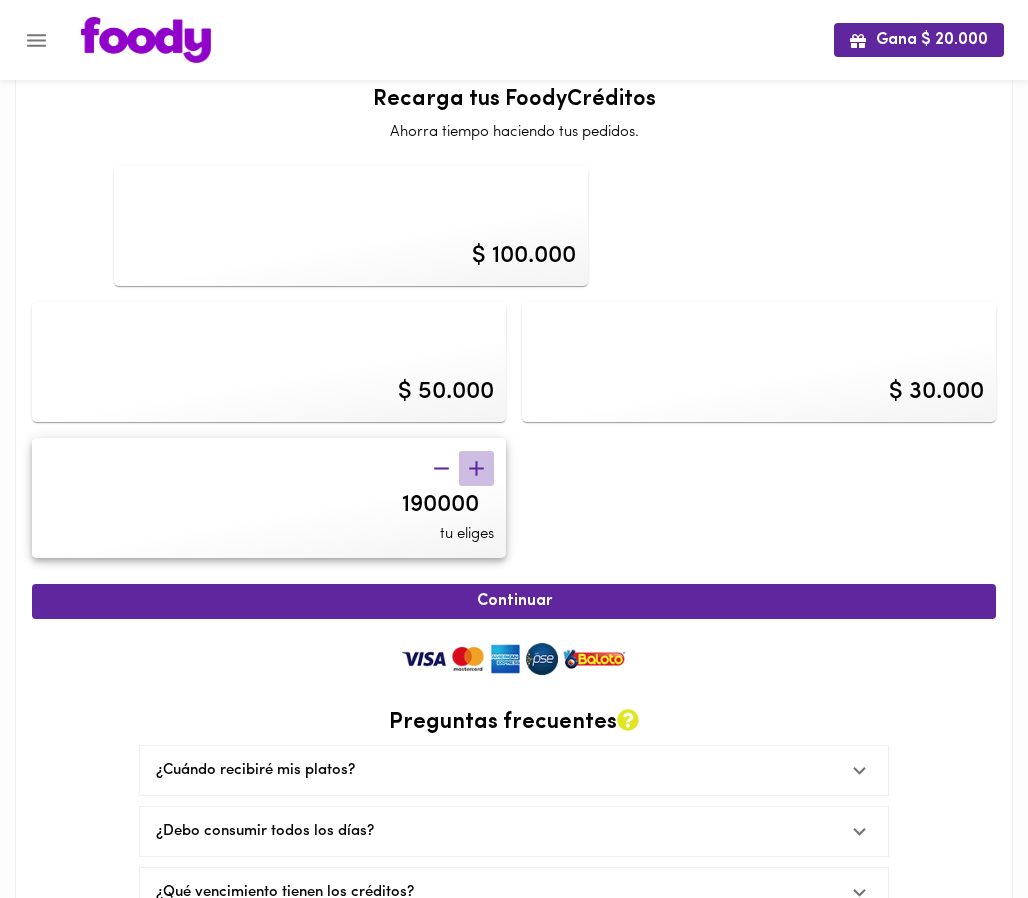 click 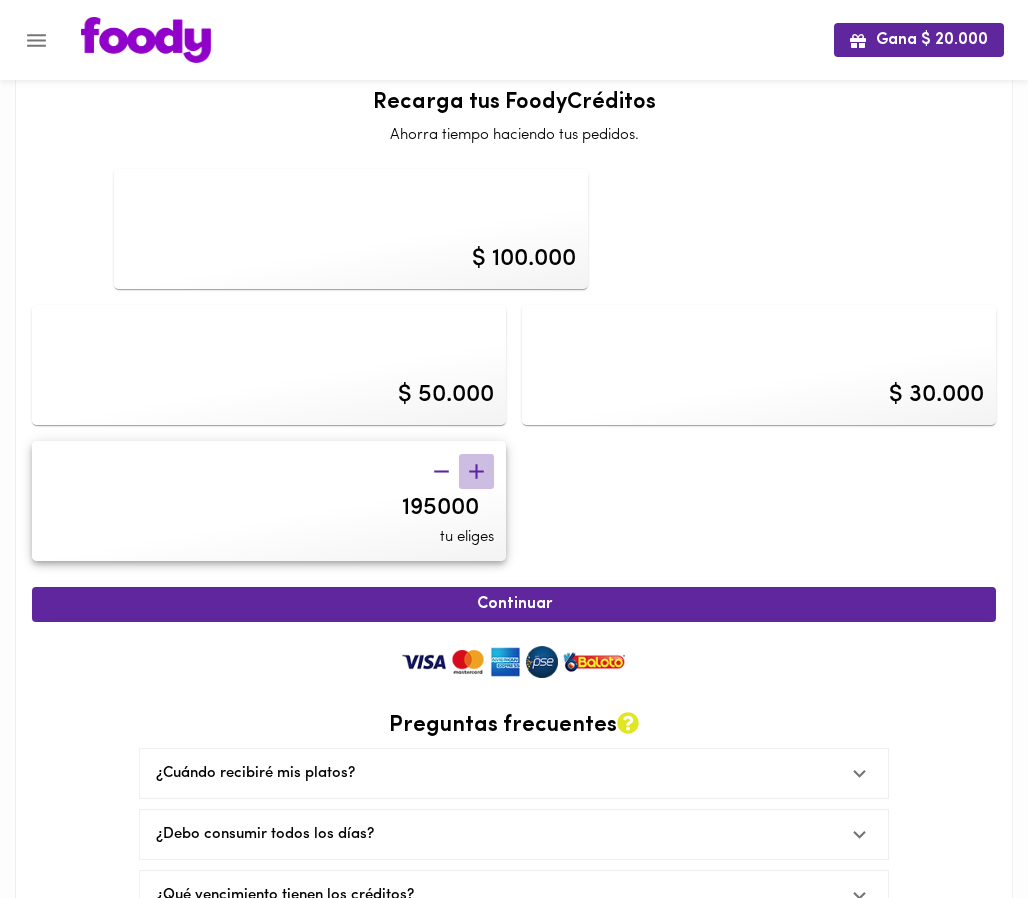 click 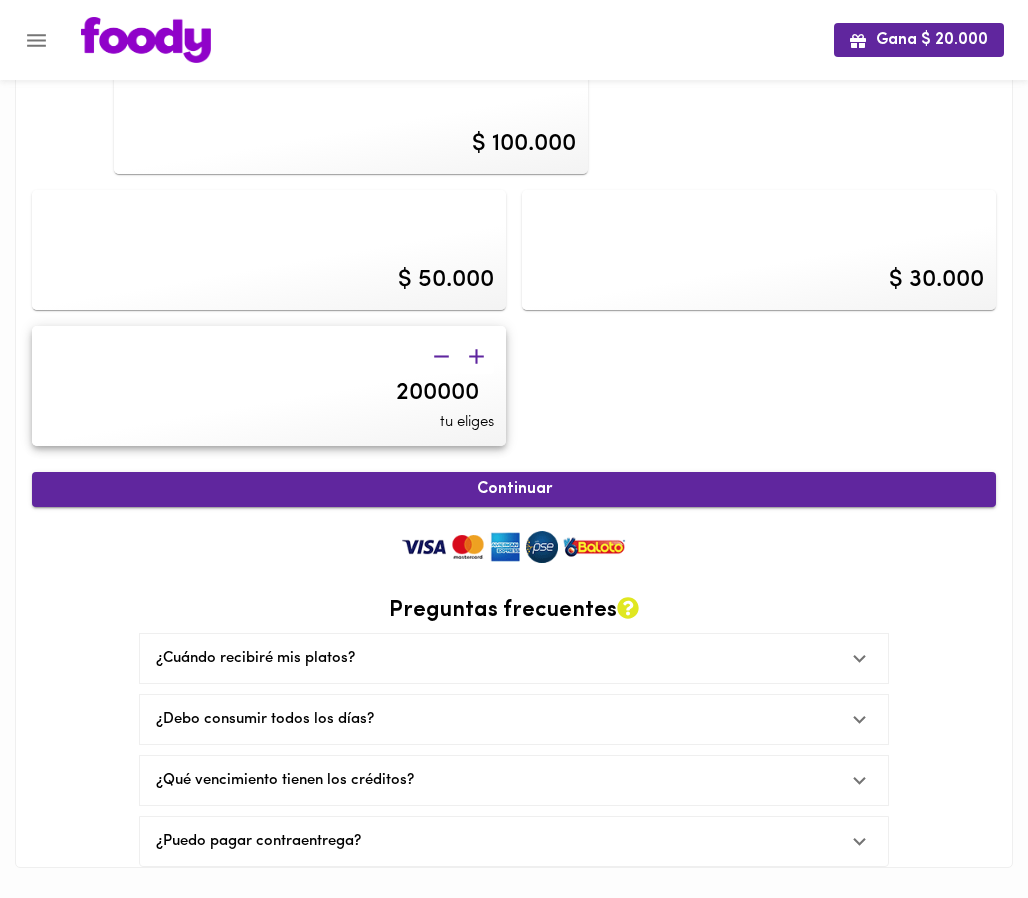 scroll, scrollTop: 135, scrollLeft: 0, axis: vertical 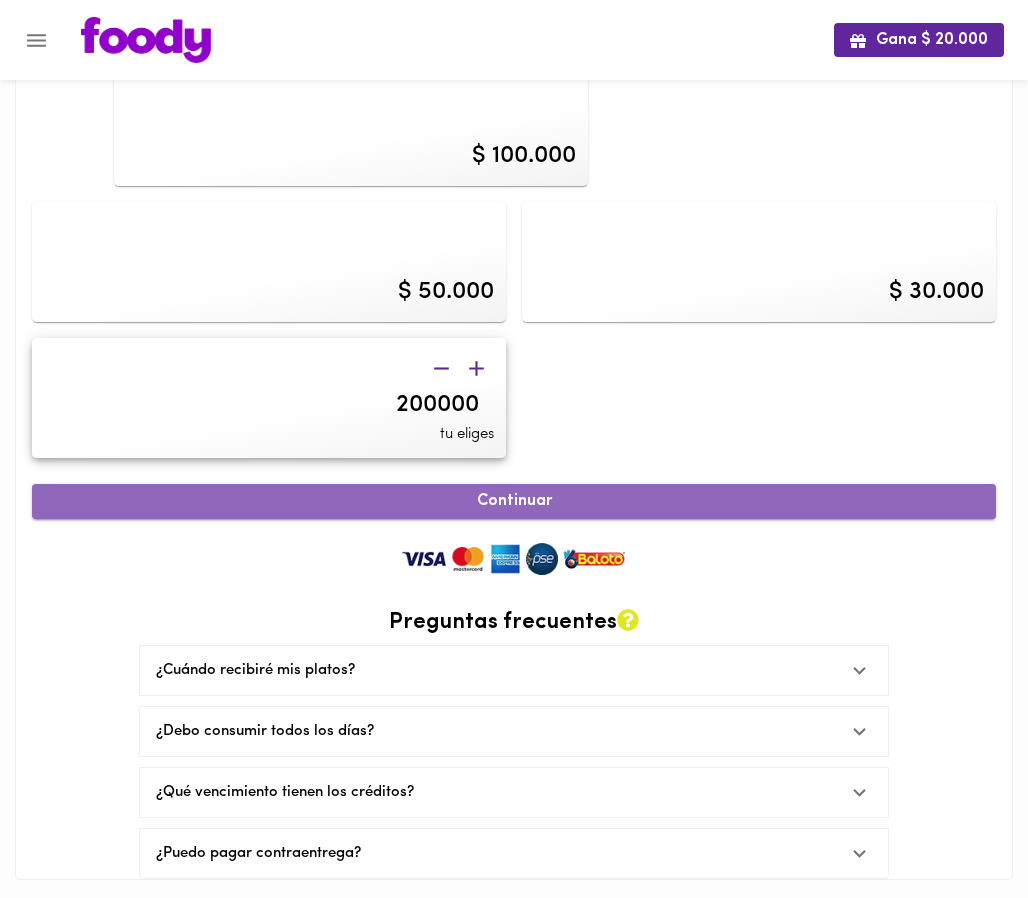click on "Continuar" at bounding box center (514, 501) 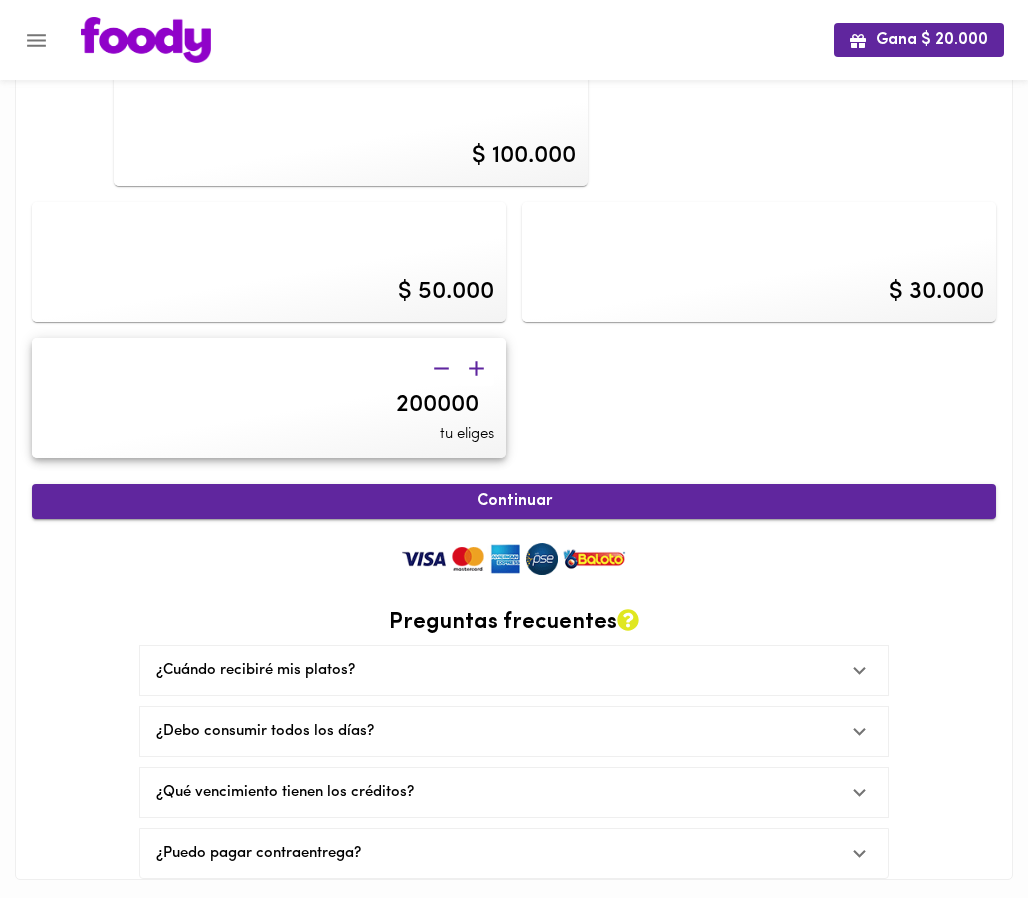scroll, scrollTop: 132, scrollLeft: 0, axis: vertical 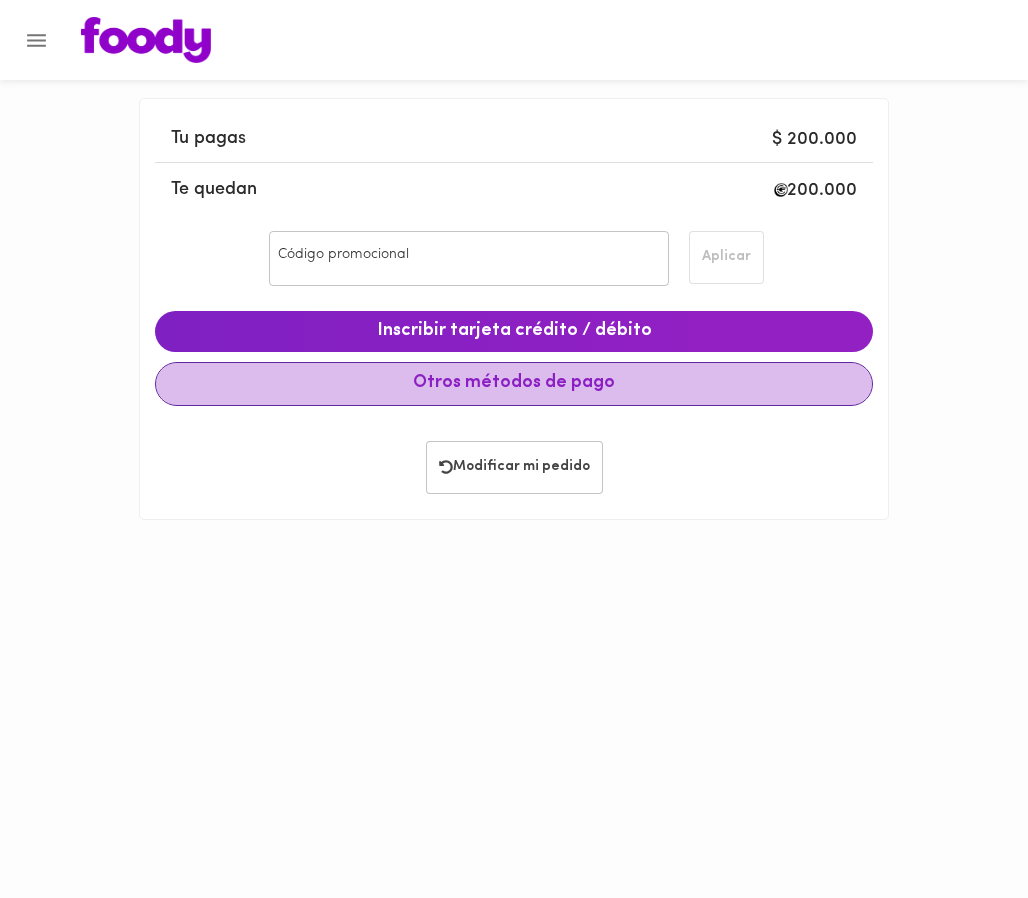 click on "Otros métodos de pago" at bounding box center (514, 384) 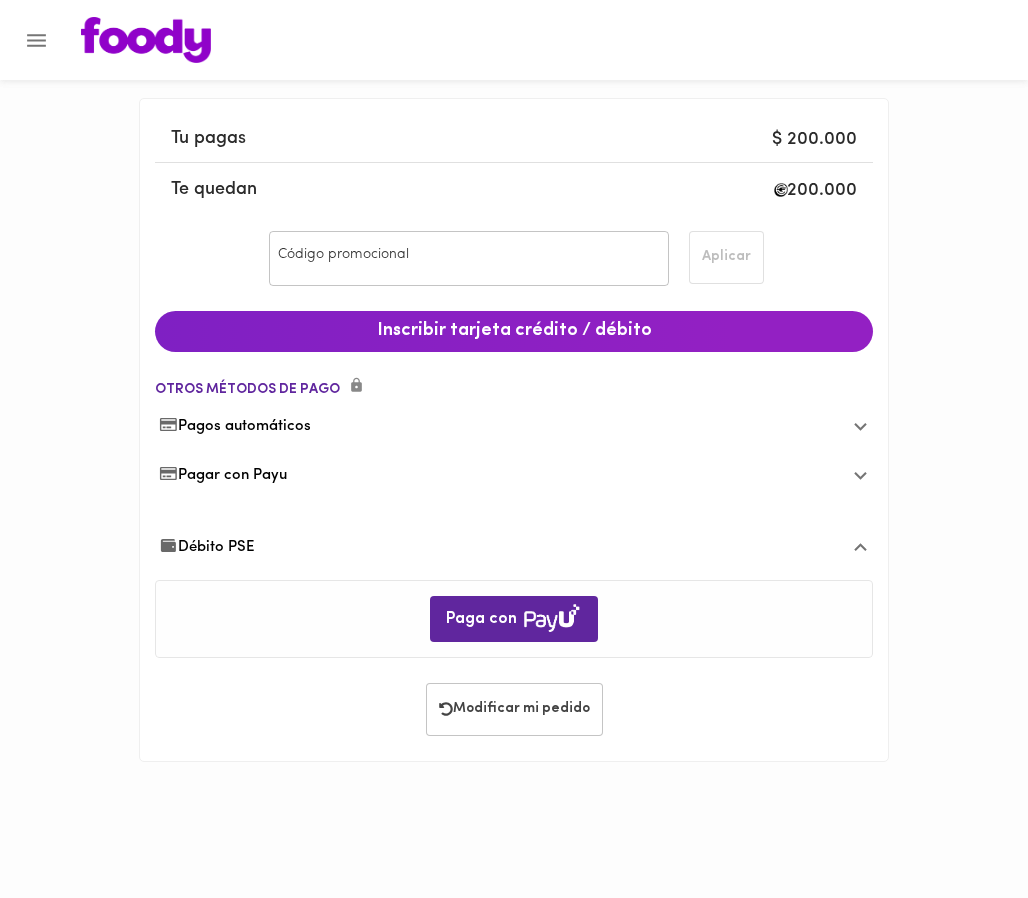 click on "Débito PSE" at bounding box center [207, 547] 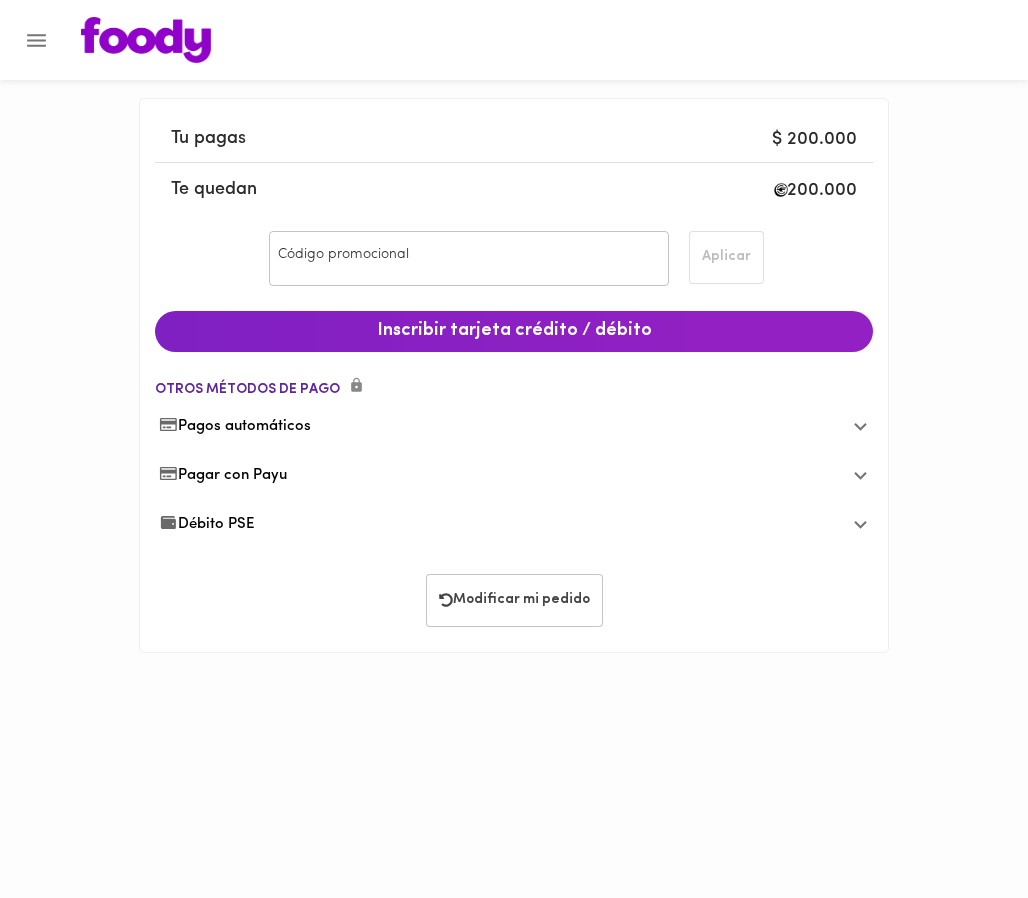 click on "Débito PSE" at bounding box center (207, 524) 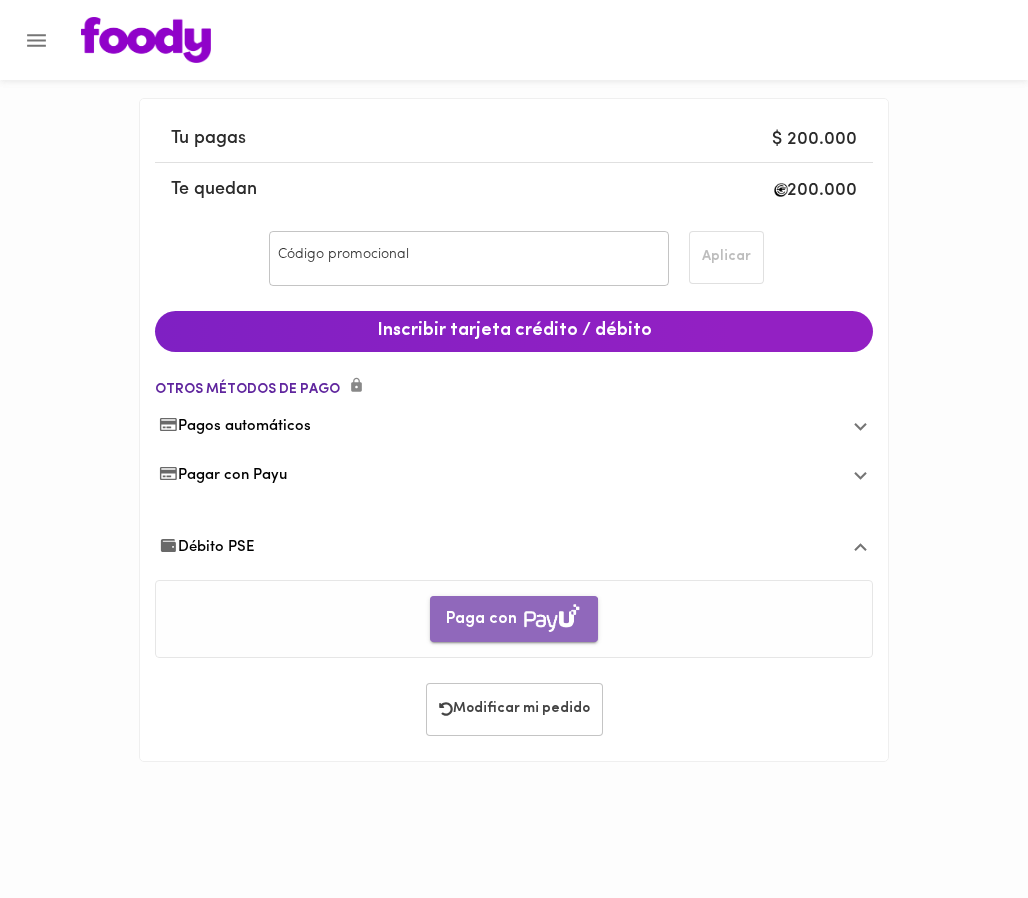 click on "Paga con" at bounding box center [514, 620] 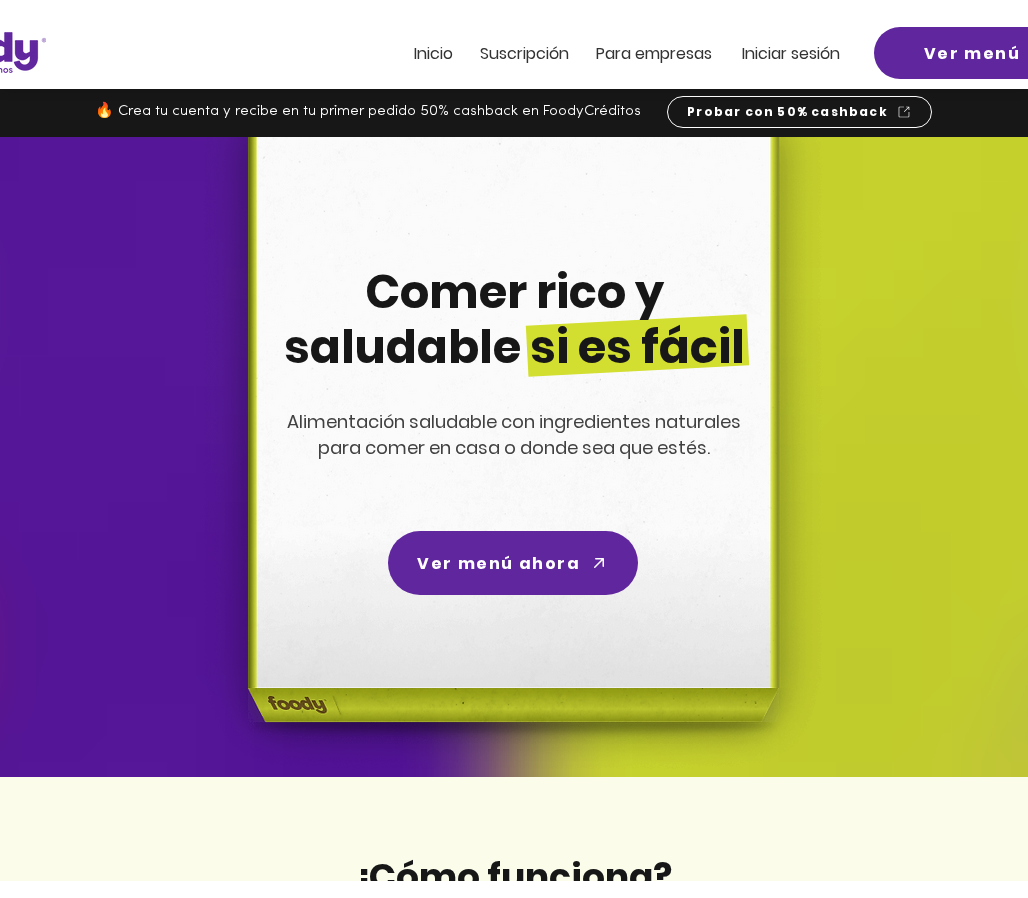 scroll, scrollTop: 0, scrollLeft: 0, axis: both 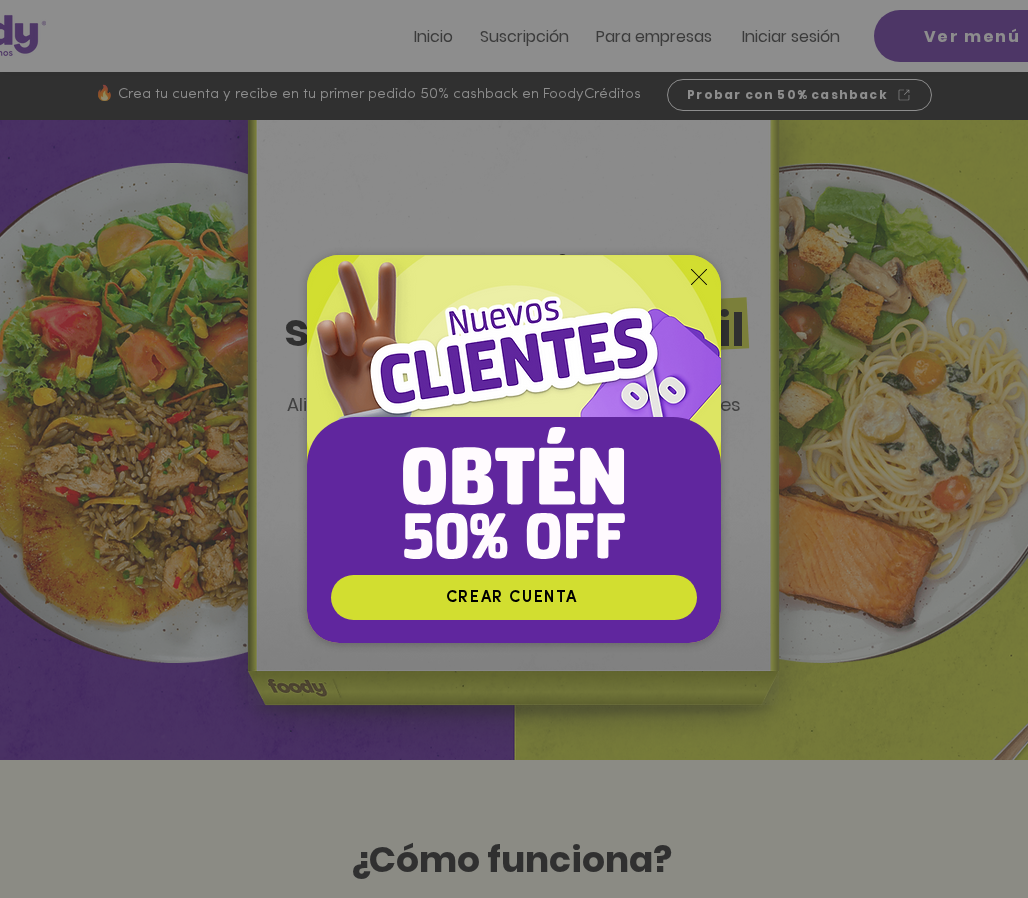 click 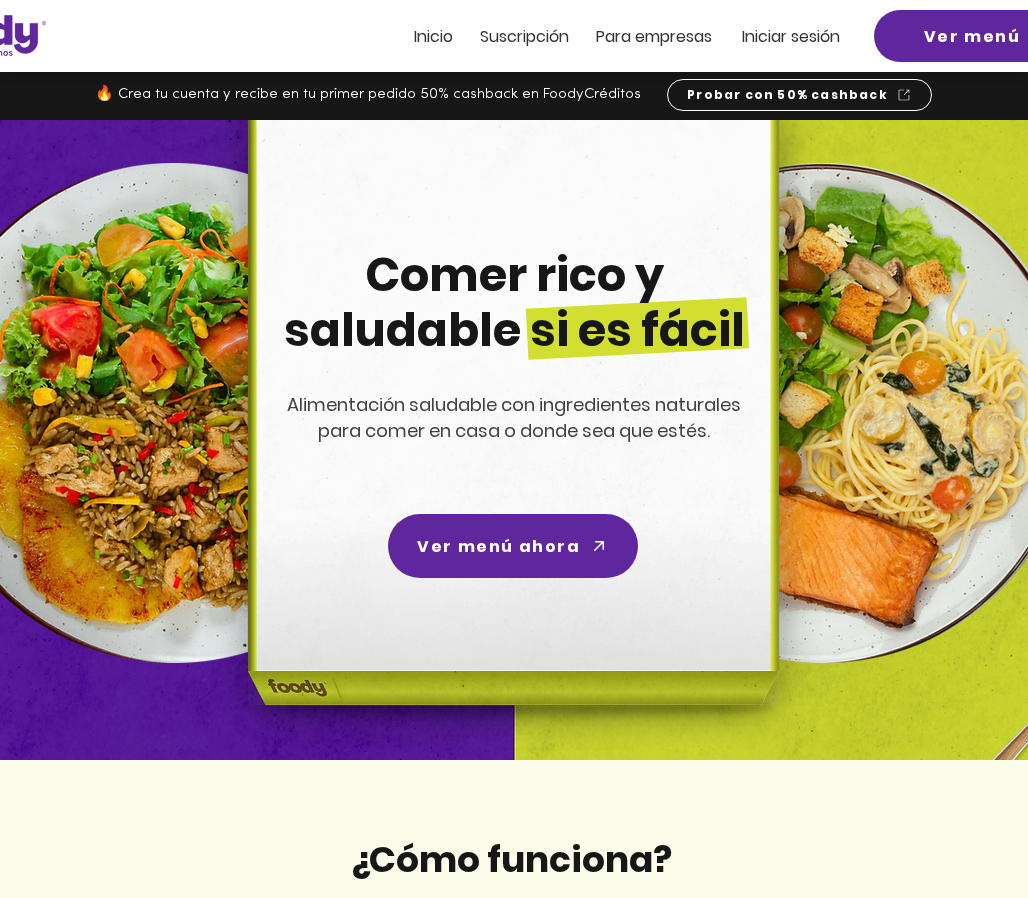 click on "Iniciar sesión" at bounding box center (791, 36) 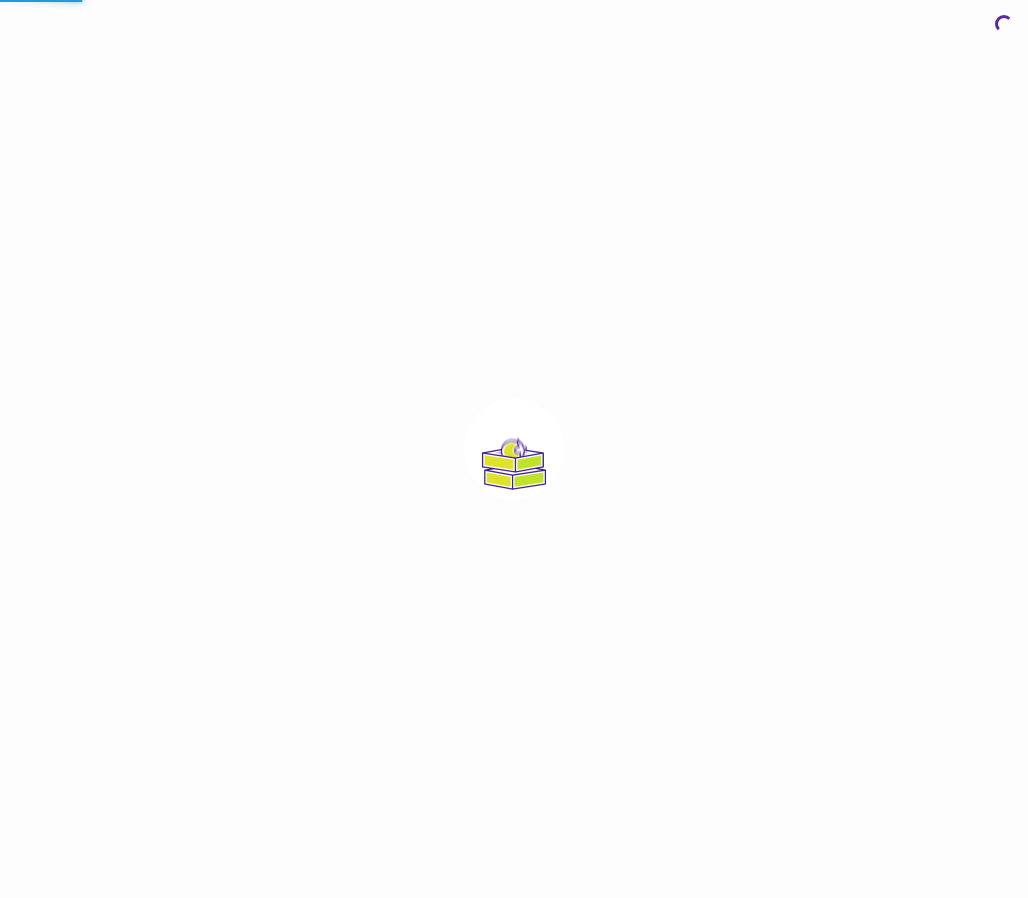 scroll, scrollTop: 0, scrollLeft: 0, axis: both 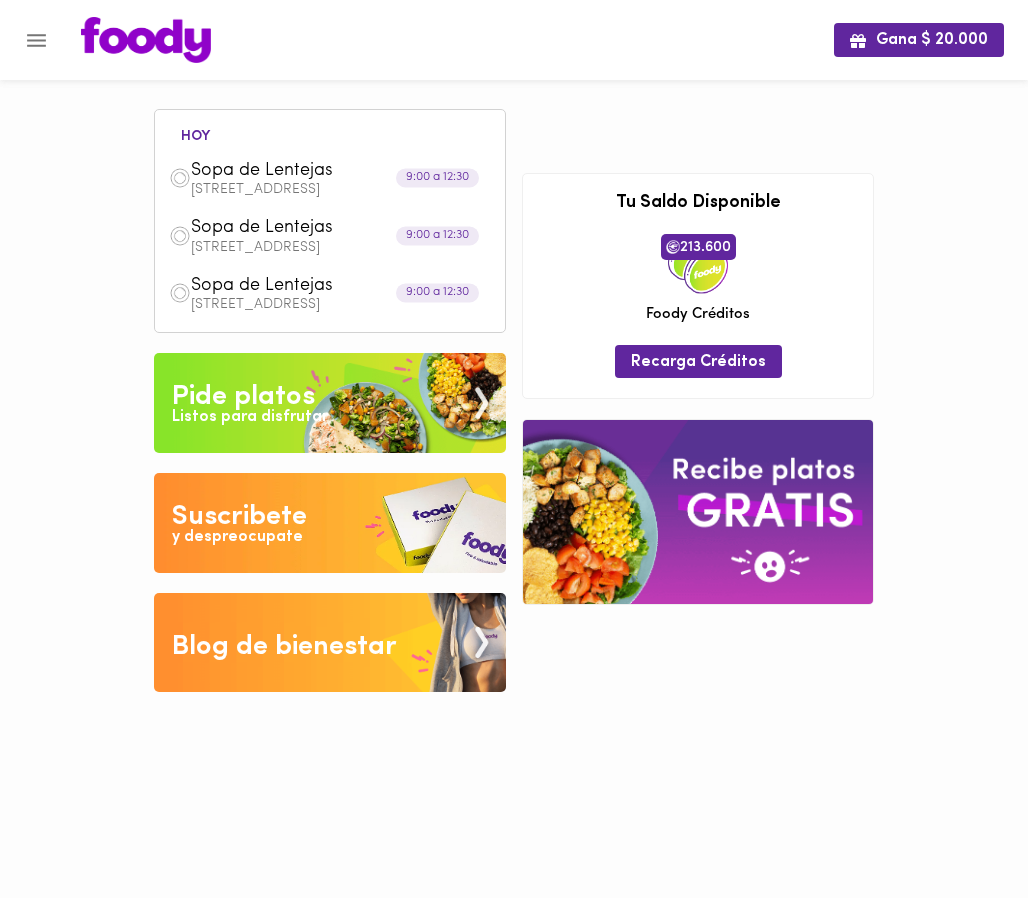click on "Listos para disfrutar" at bounding box center [250, 417] 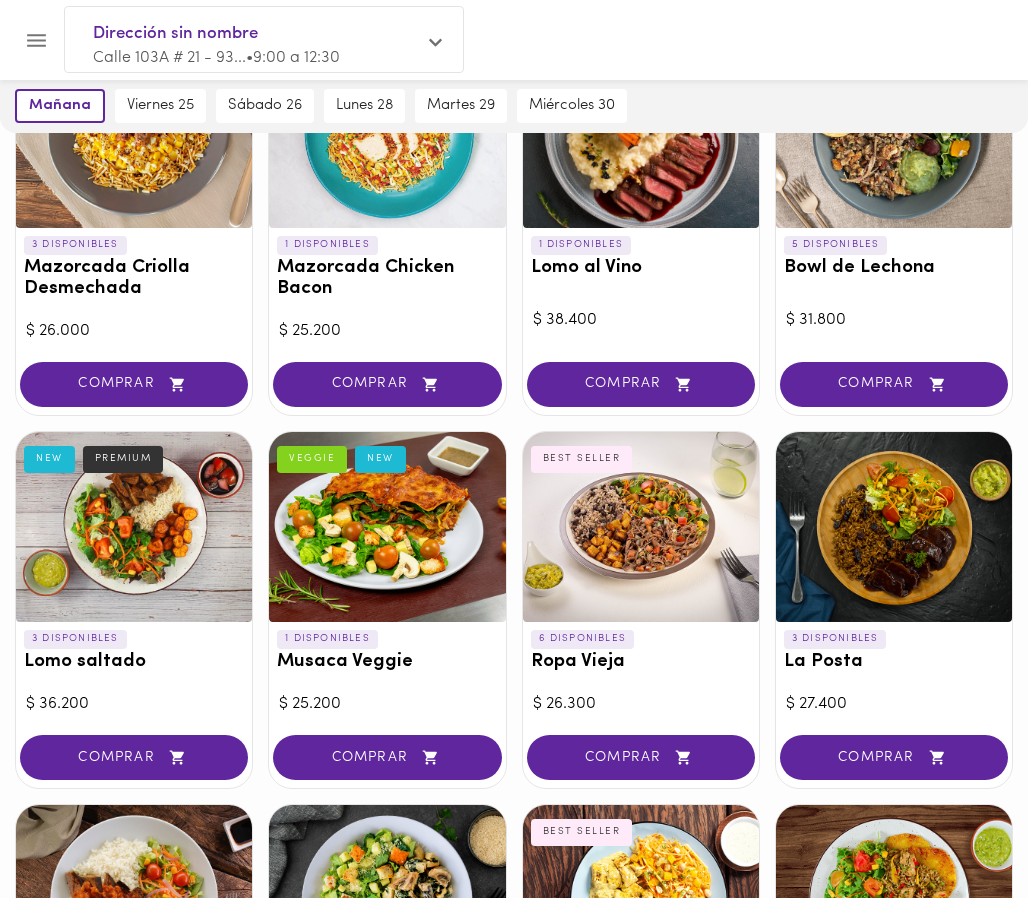 scroll, scrollTop: 237, scrollLeft: 0, axis: vertical 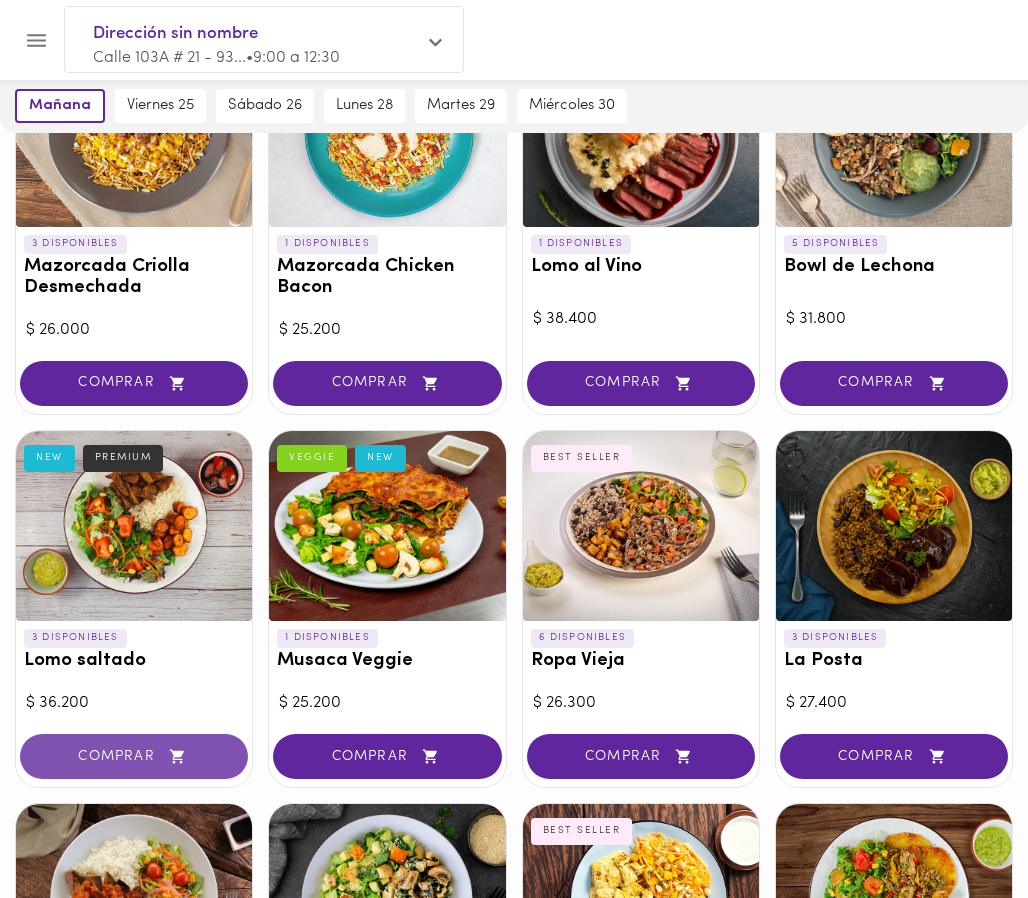 click on "COMPRAR" at bounding box center (134, 756) 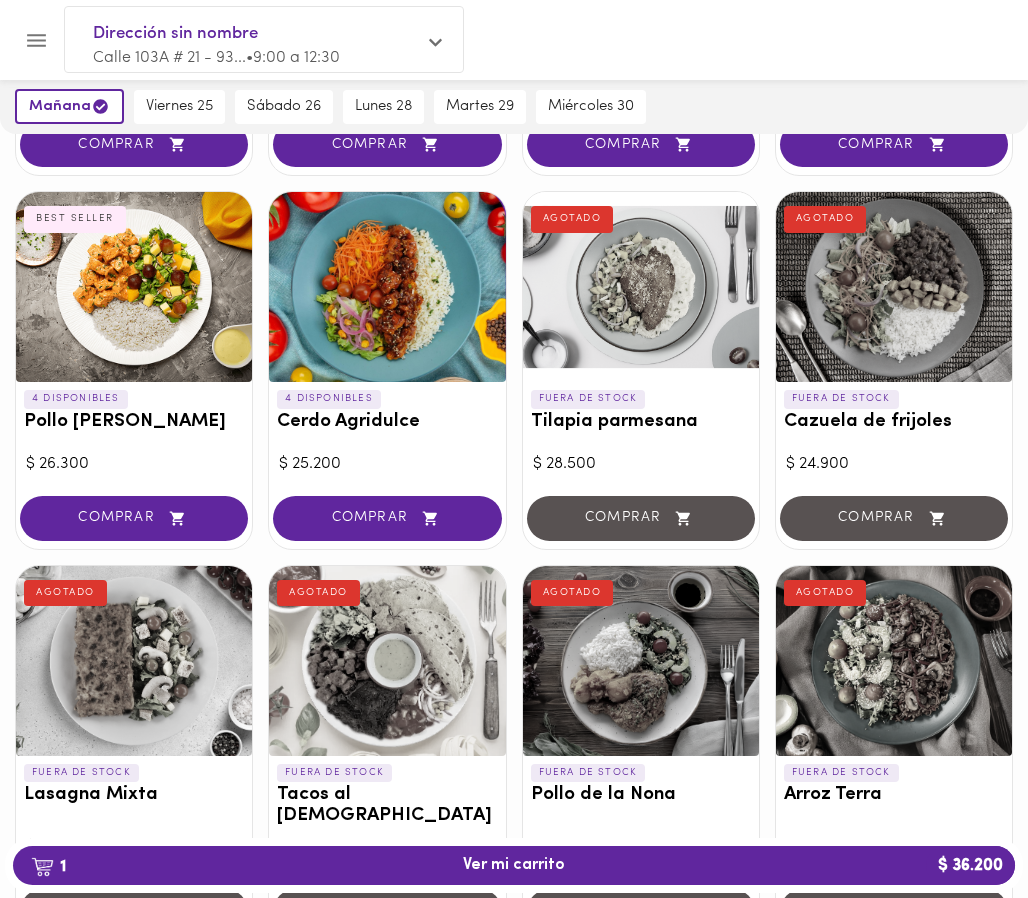 scroll, scrollTop: 1622, scrollLeft: 0, axis: vertical 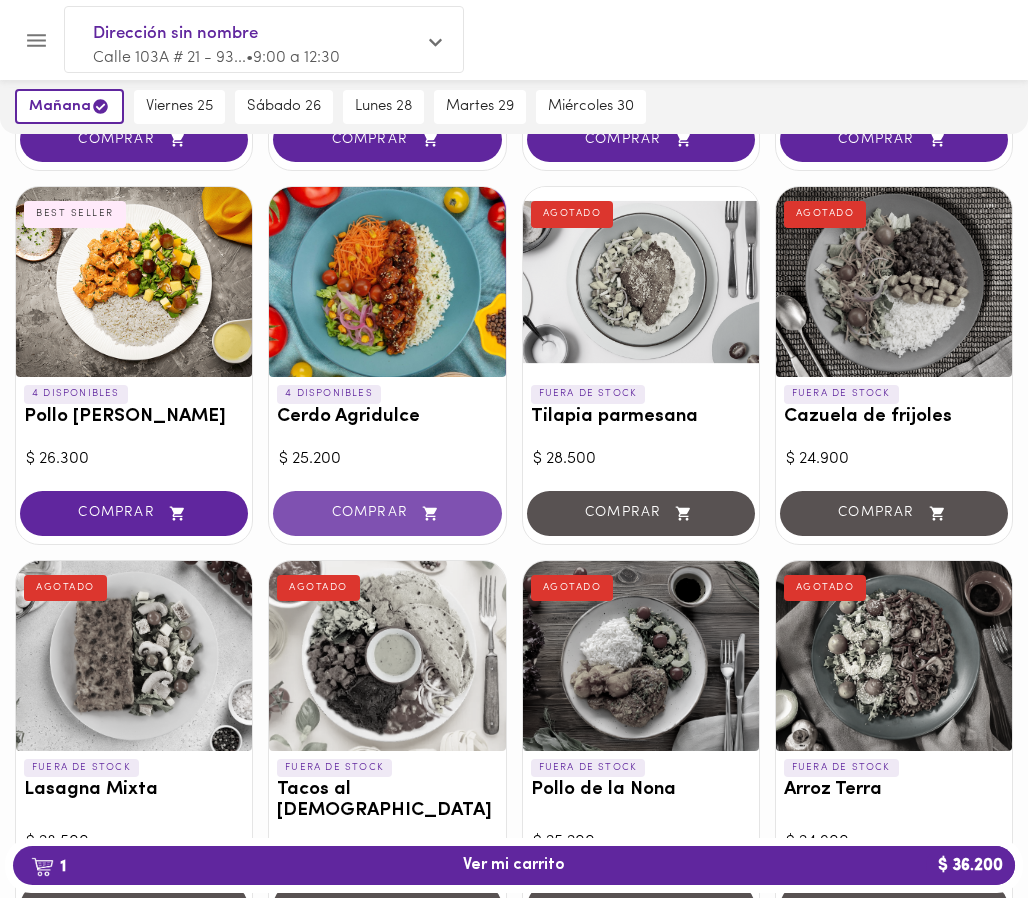 click on "COMPRAR" at bounding box center (387, 513) 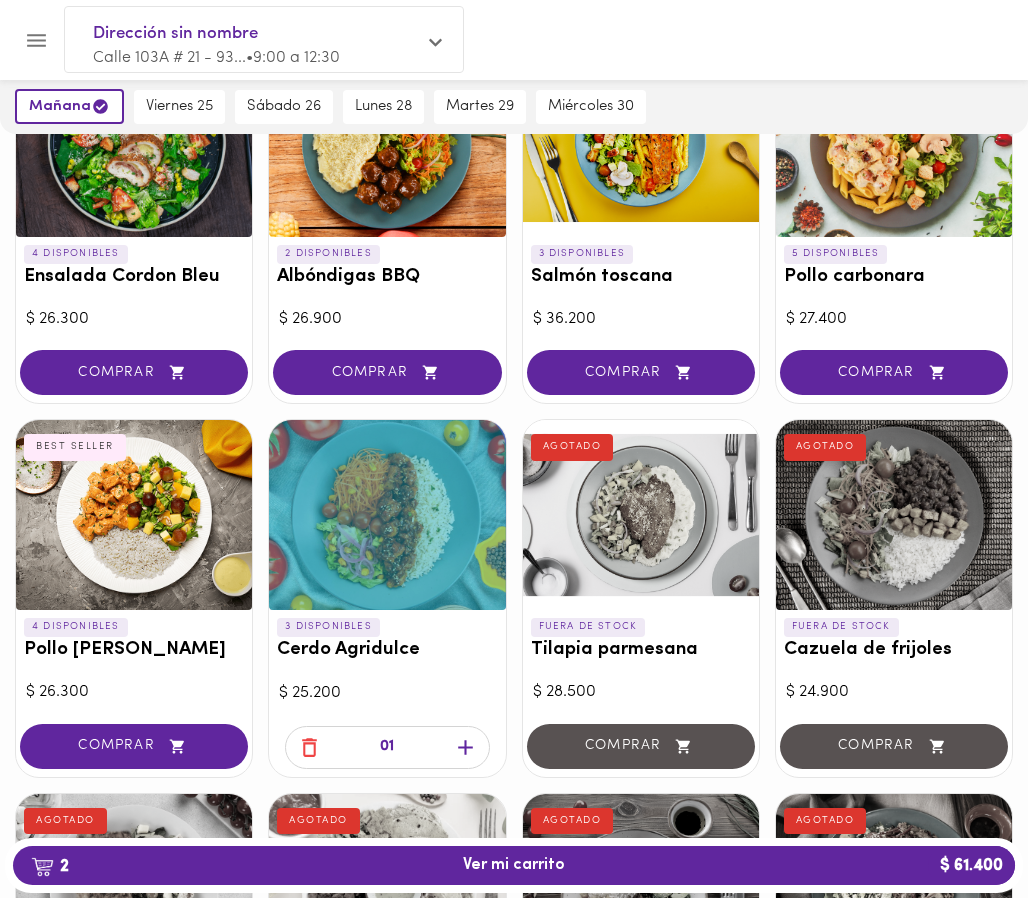 scroll, scrollTop: 1398, scrollLeft: 0, axis: vertical 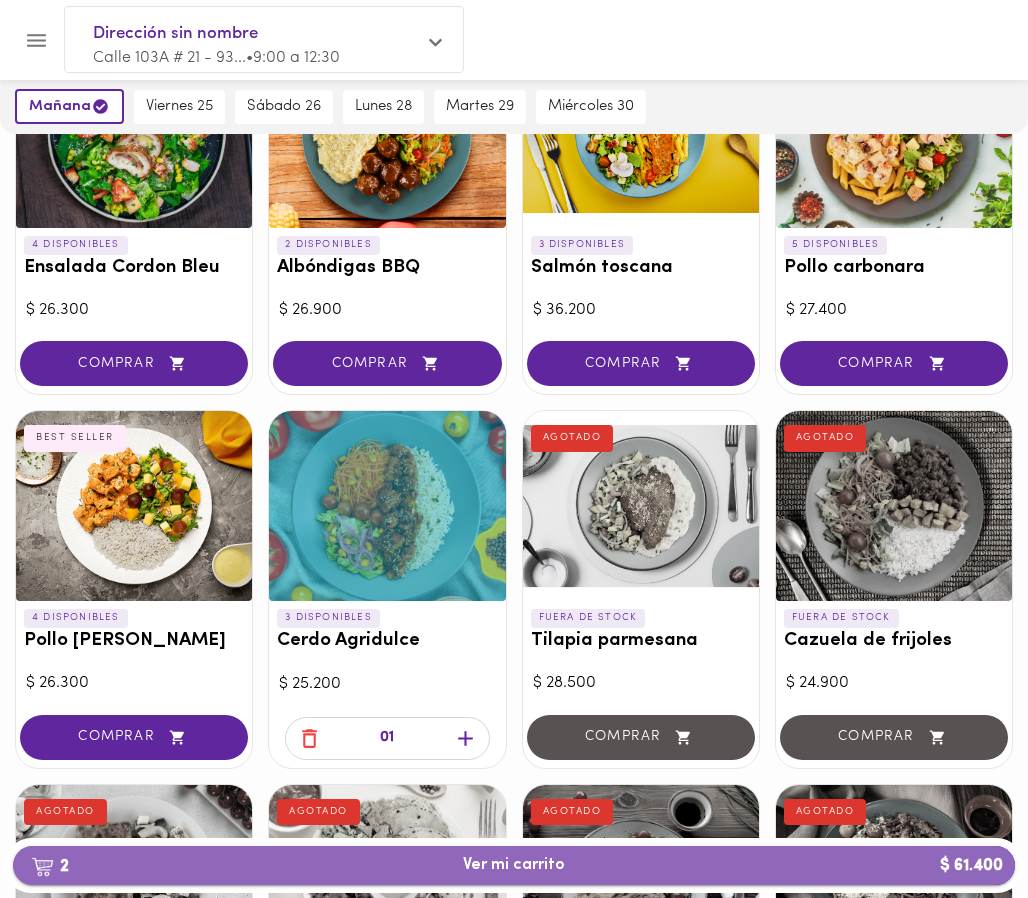 click on "2 Ver mi carrito $ 61.400" at bounding box center (514, 865) 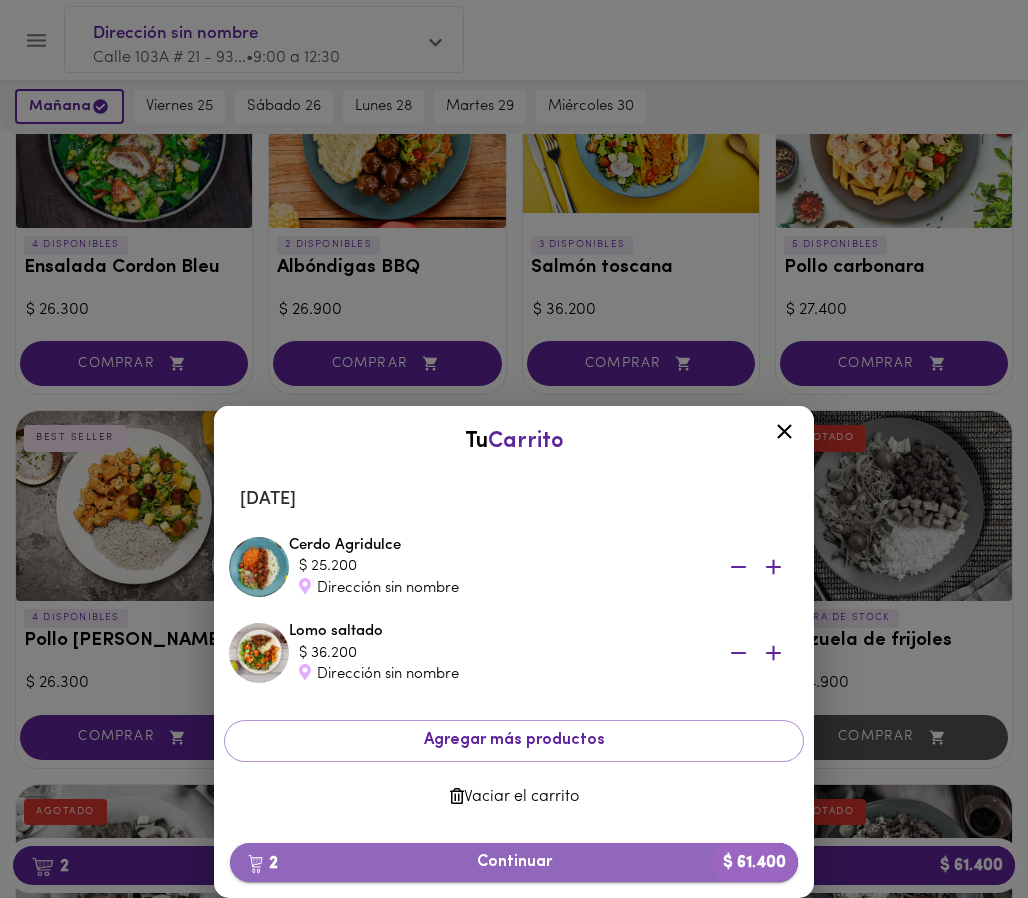click on "2 Continuar $ 61.400" at bounding box center [514, 862] 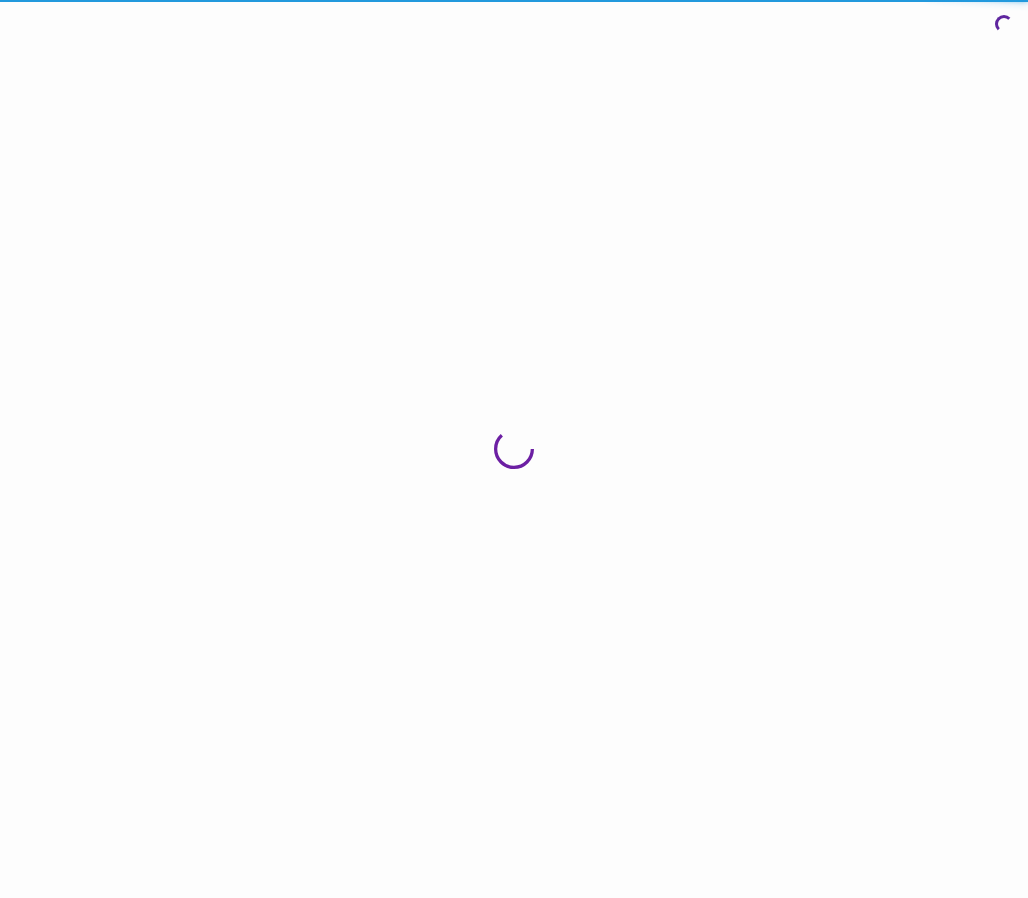 scroll, scrollTop: 0, scrollLeft: 0, axis: both 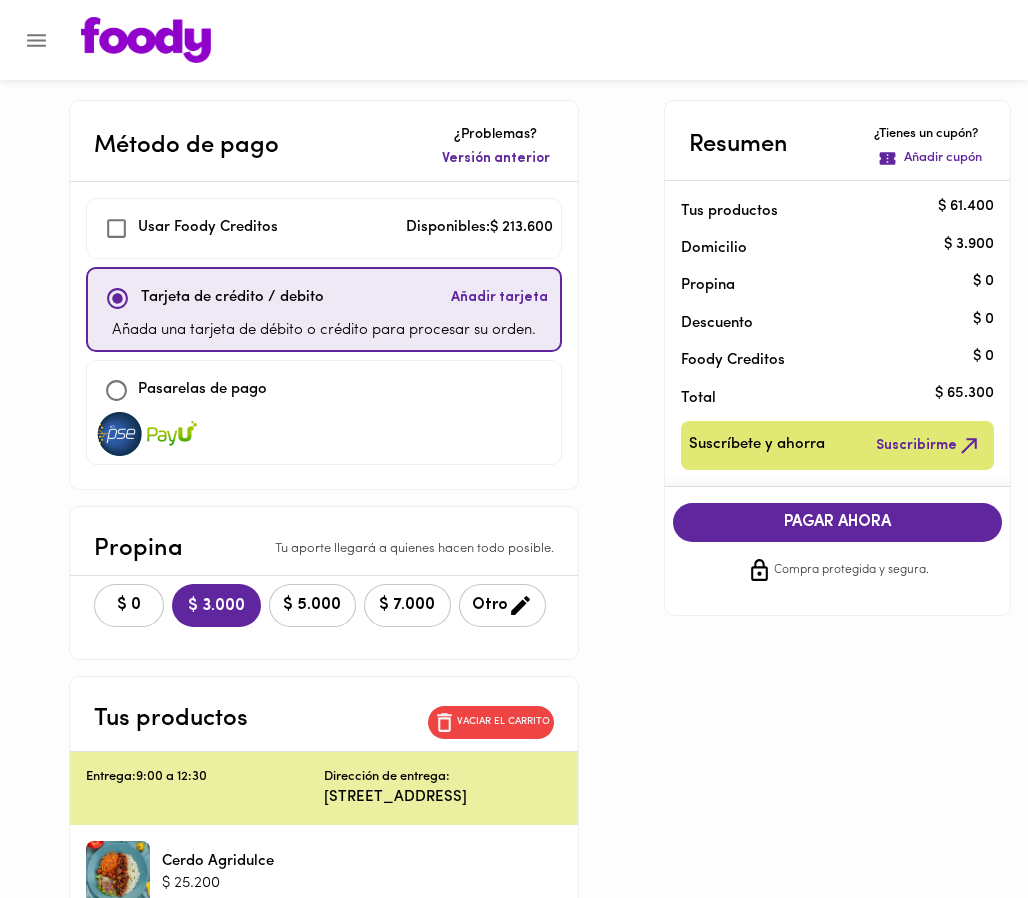 checkbox on "true" 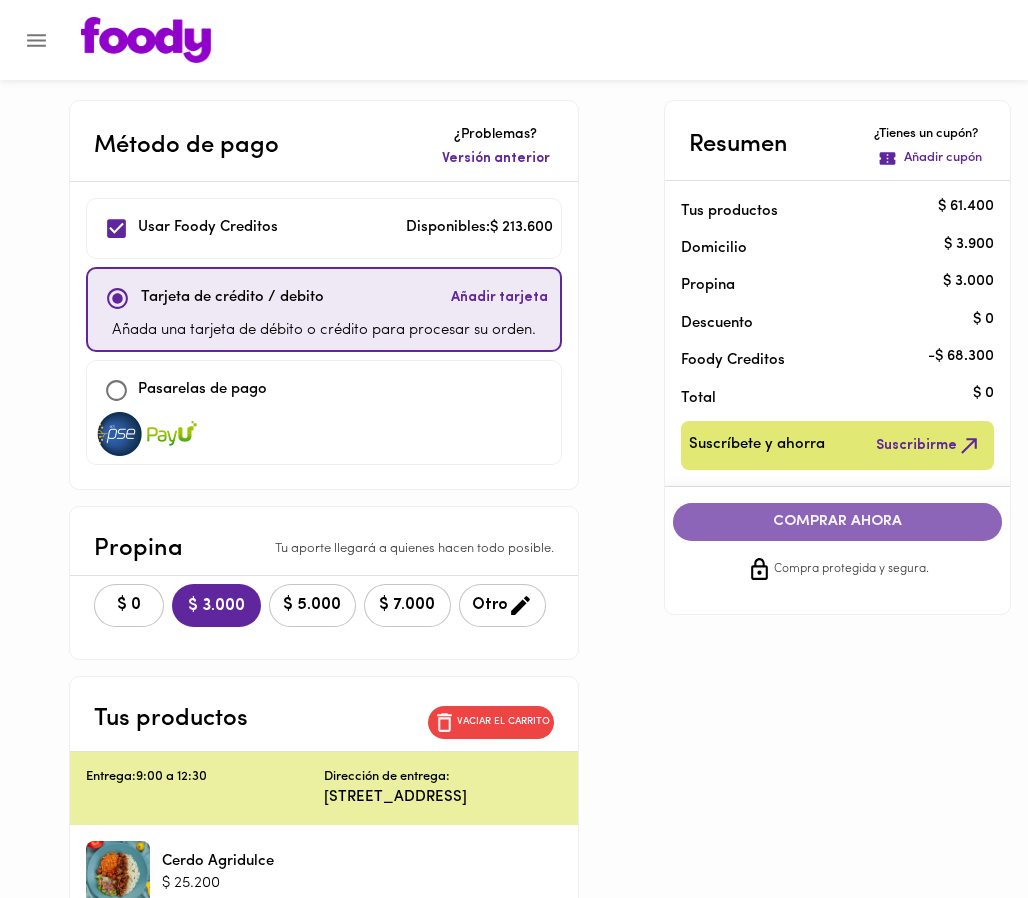 click on "COMPRAR AHORA" at bounding box center (837, 522) 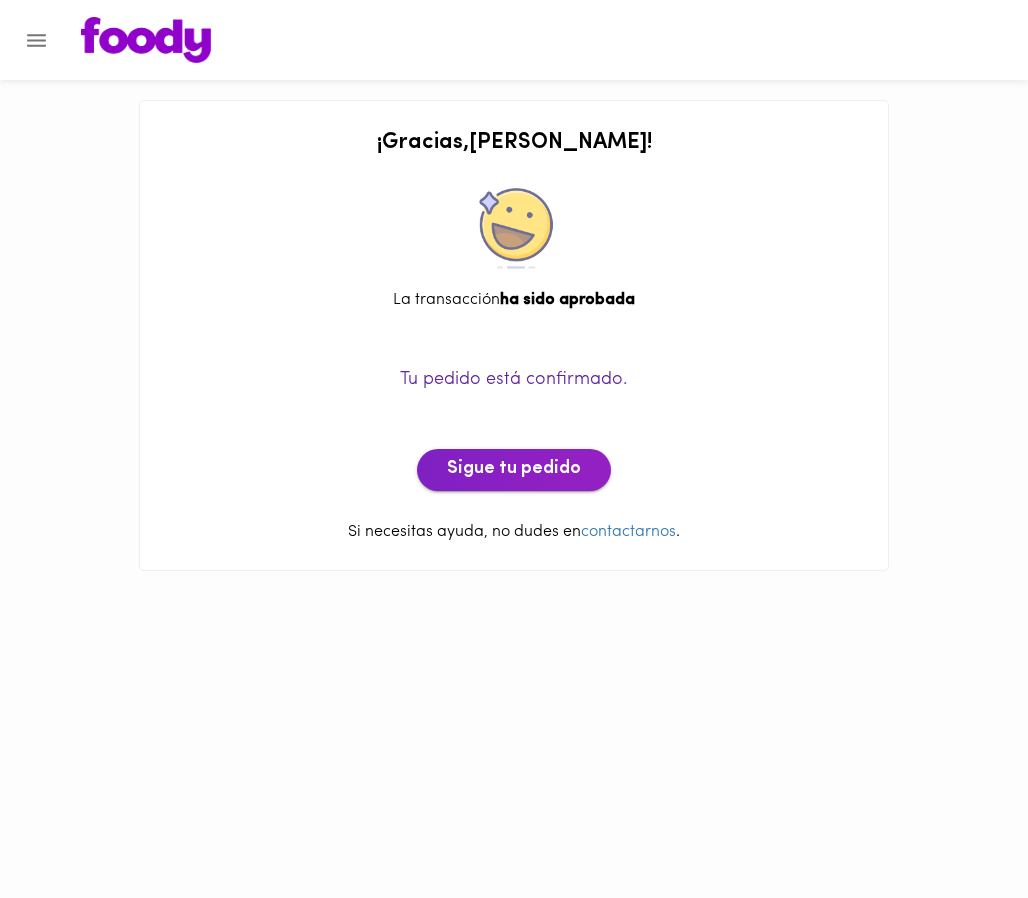 click on "Sigue tu pedido" at bounding box center [514, 470] 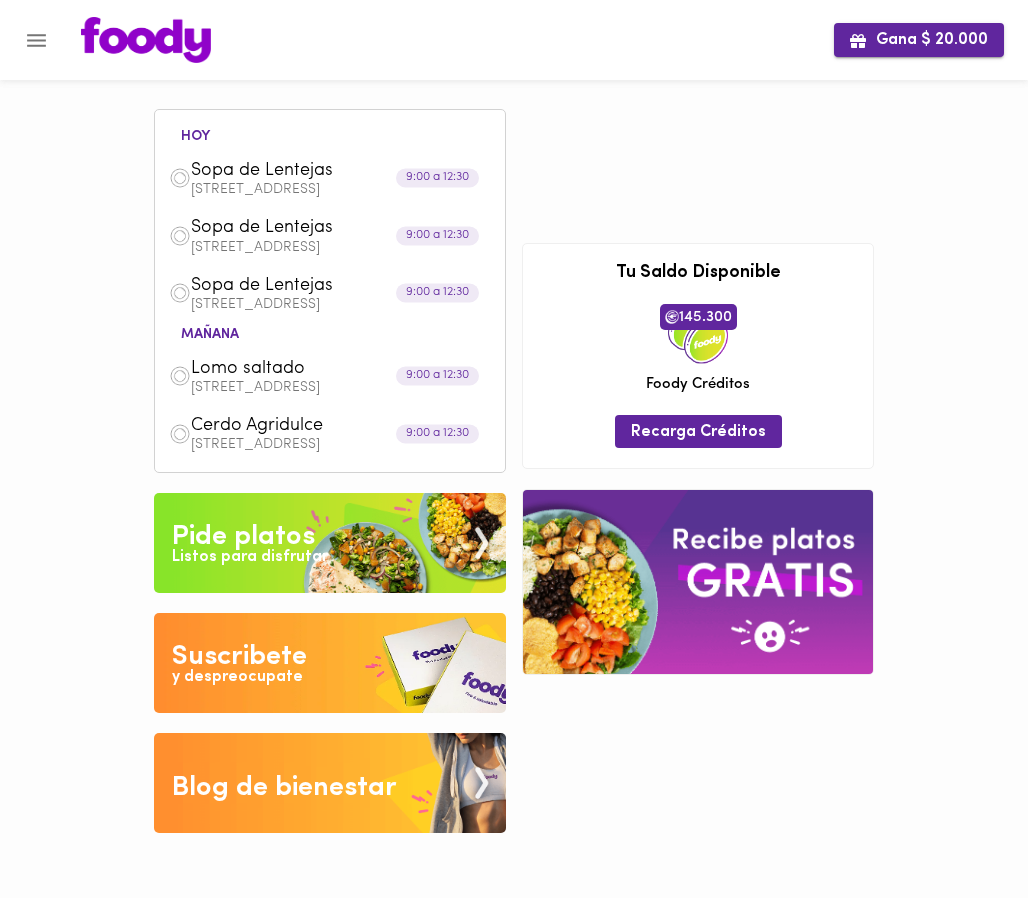 click on "Gana $ 20.000" at bounding box center [919, 40] 